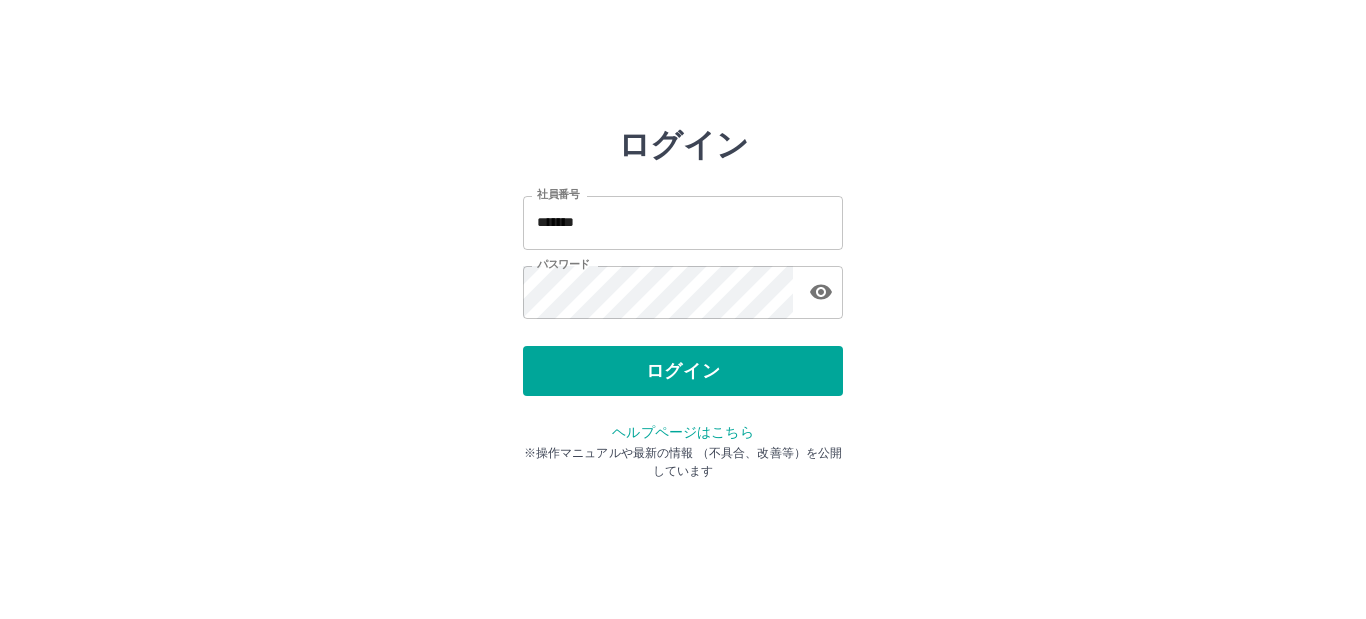 scroll, scrollTop: 0, scrollLeft: 0, axis: both 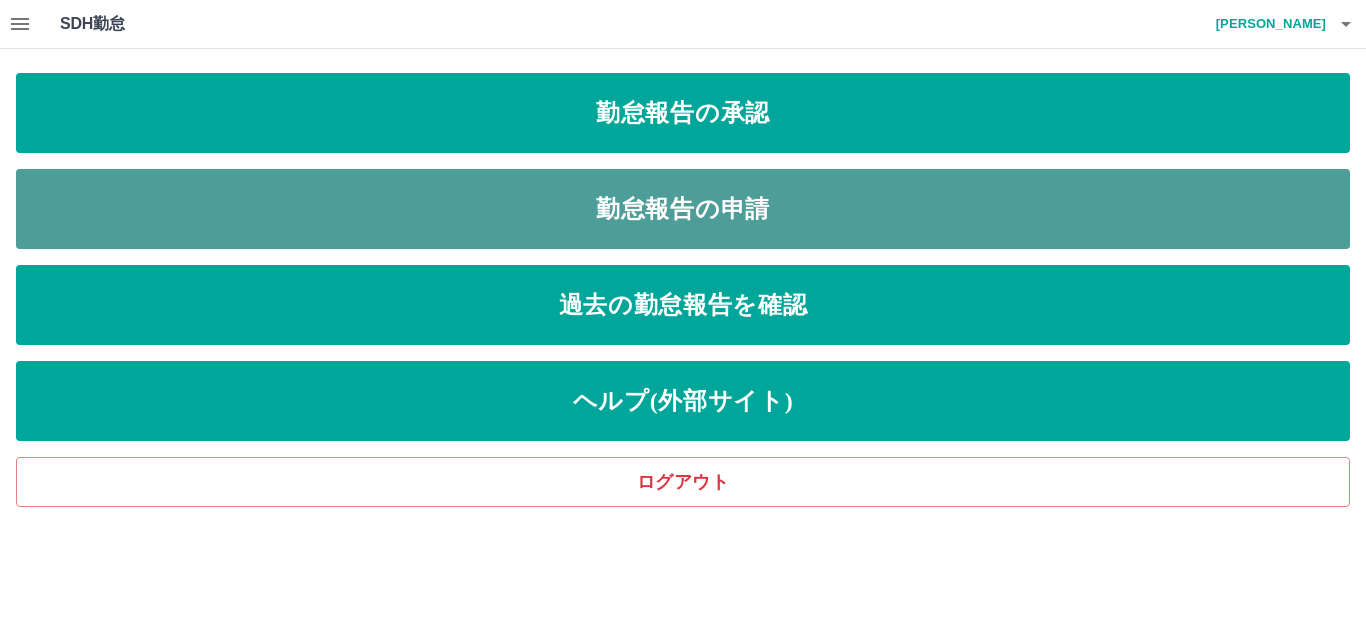 click on "勤怠報告の申請" at bounding box center (683, 209) 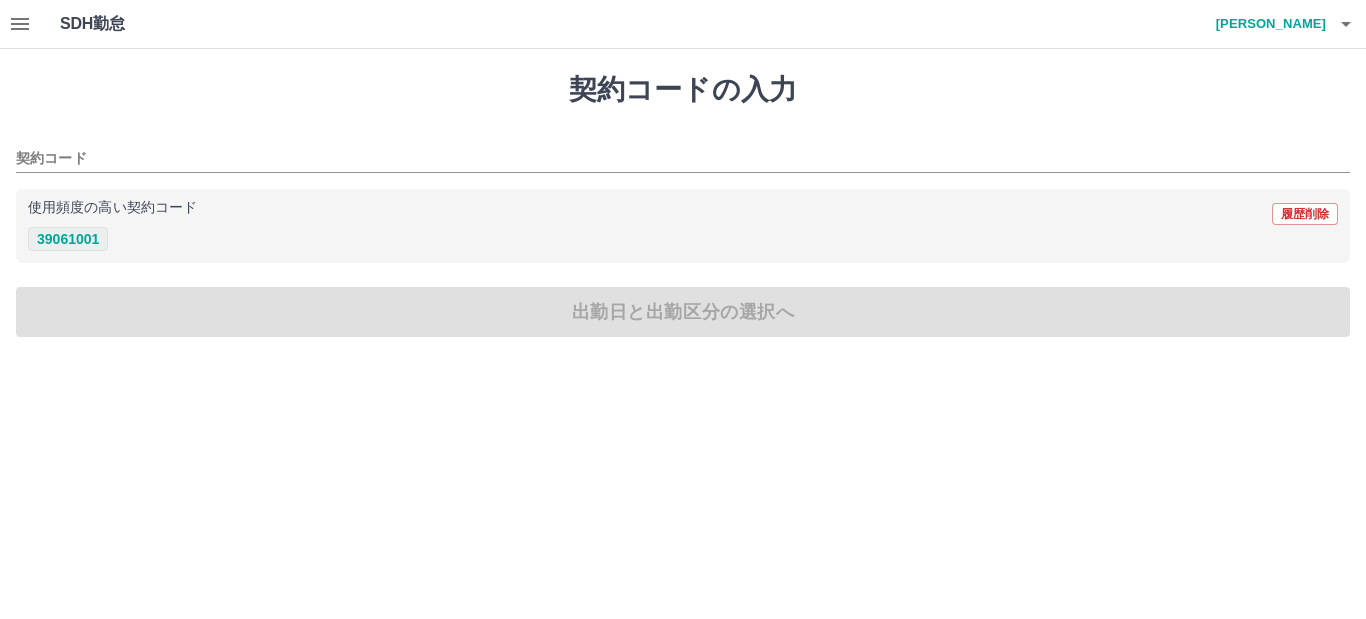 click on "39061001" at bounding box center (68, 239) 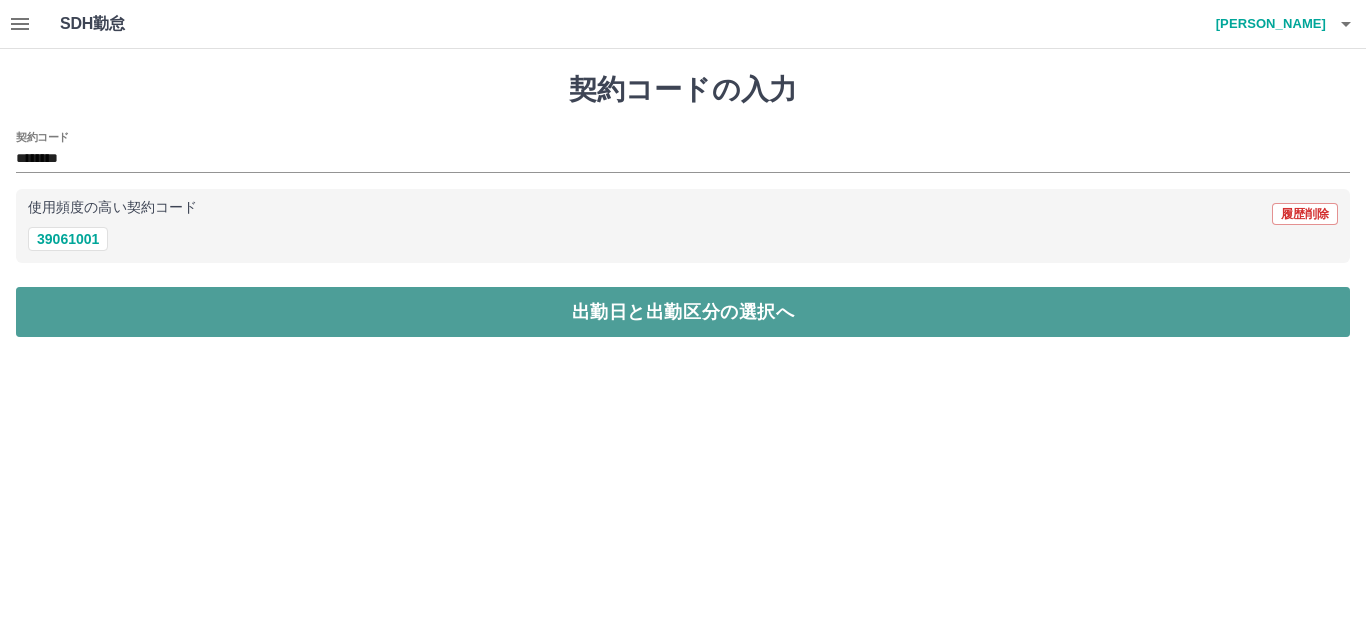 click on "出勤日と出勤区分の選択へ" at bounding box center (683, 312) 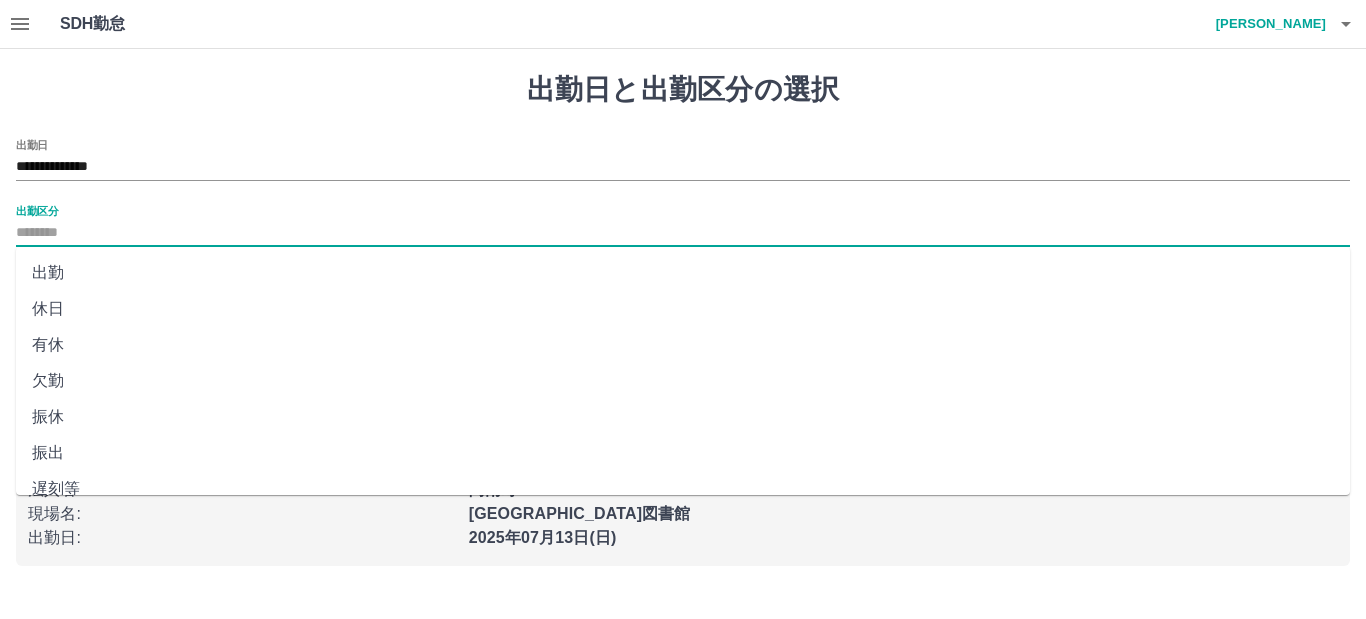 click on "出勤区分" at bounding box center (683, 233) 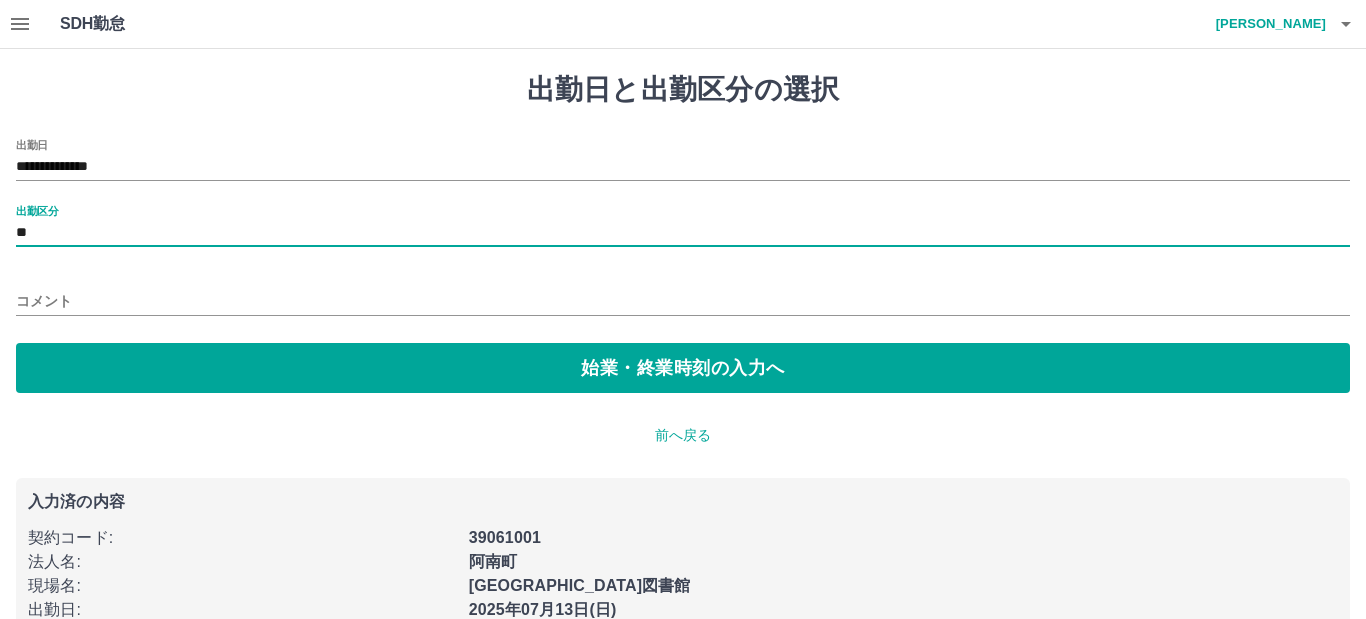 type on "**" 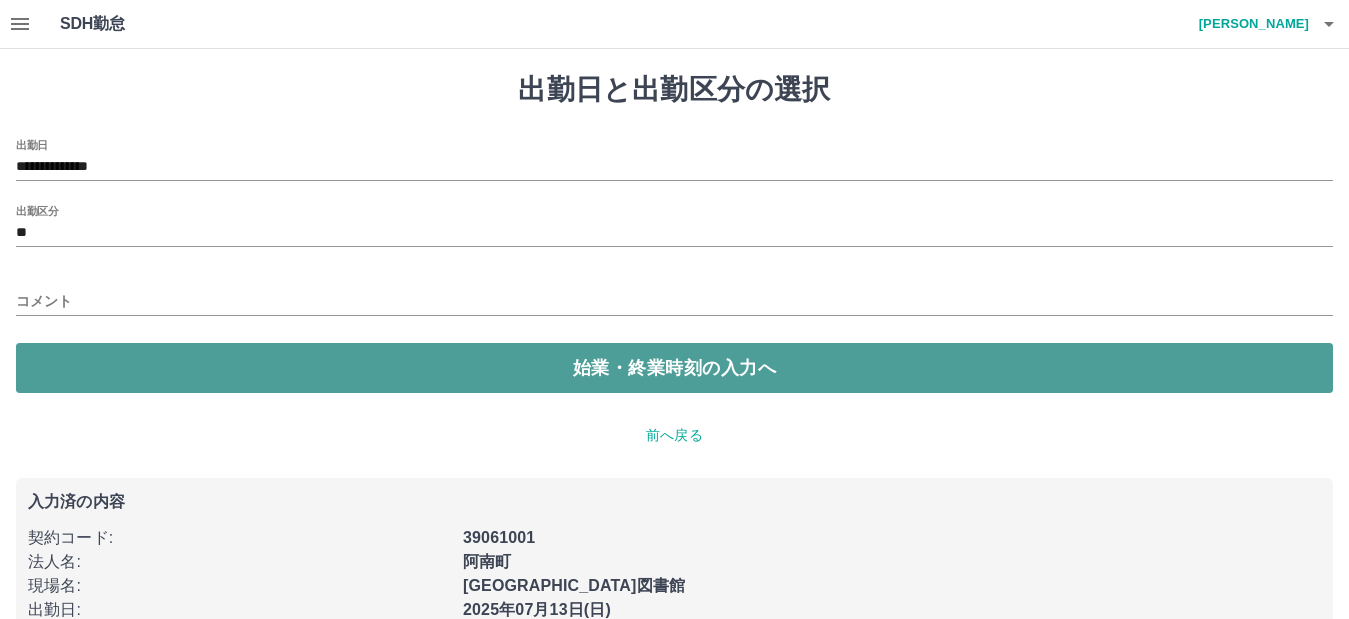 click on "始業・終業時刻の入力へ" at bounding box center (674, 368) 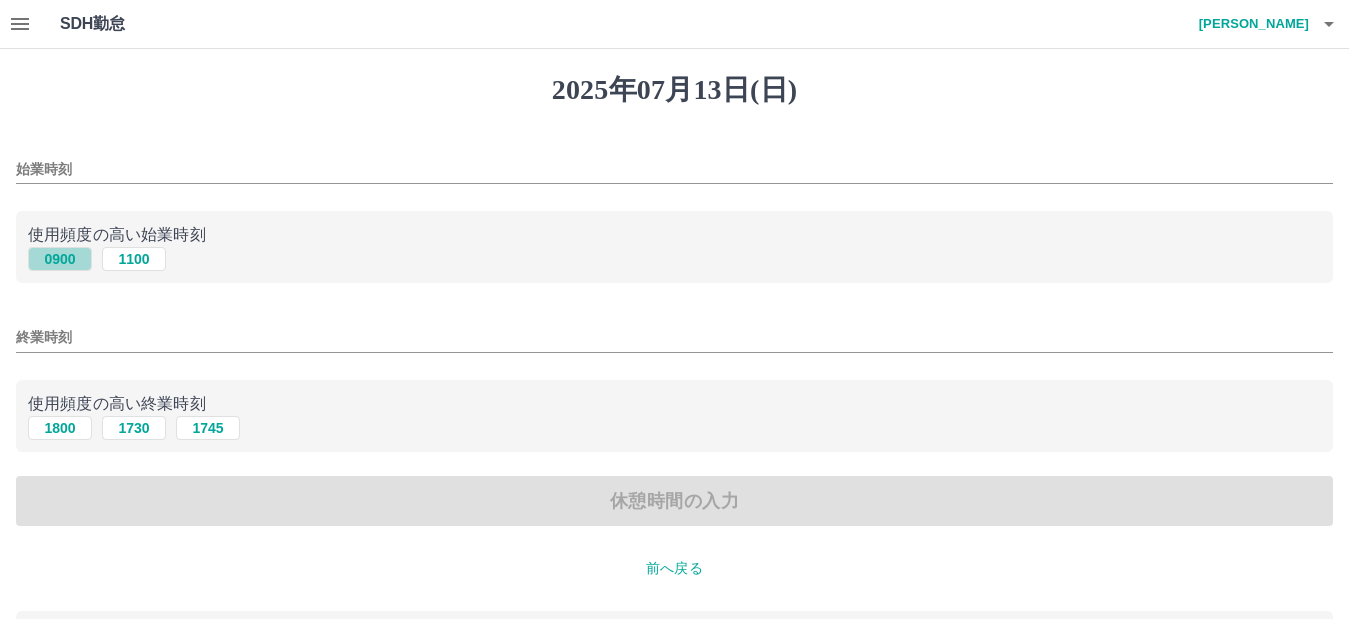 click on "0900" at bounding box center [60, 259] 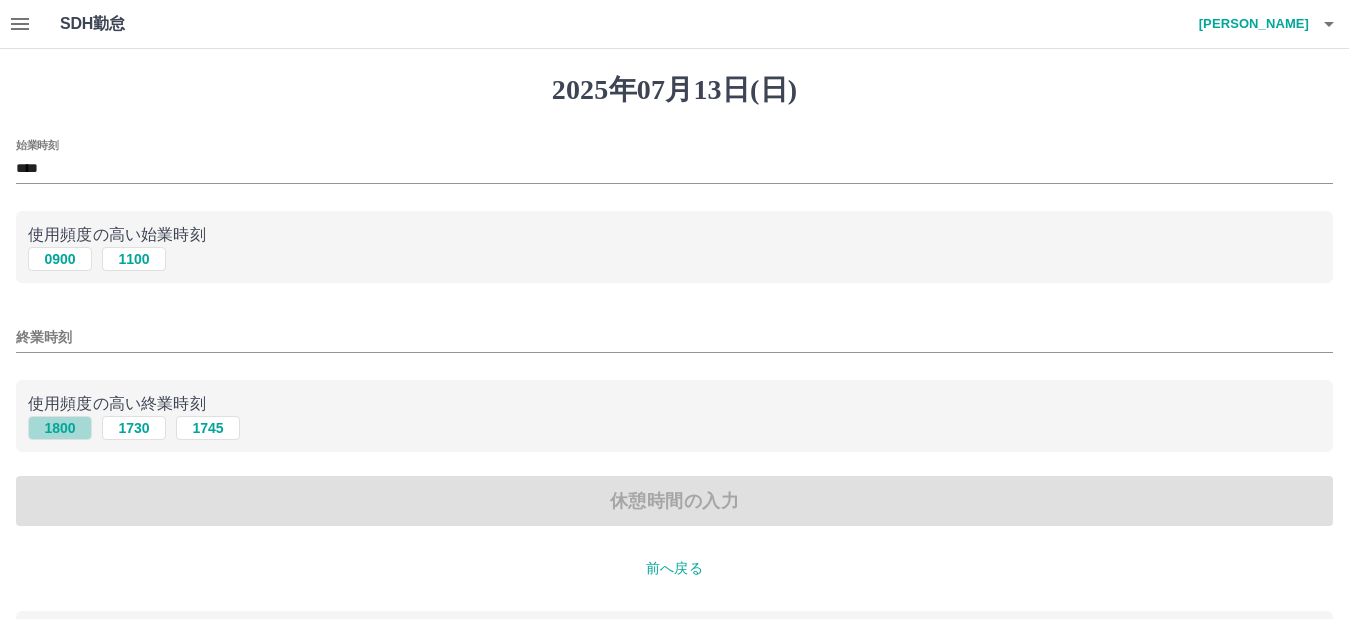 click on "1800" at bounding box center [60, 428] 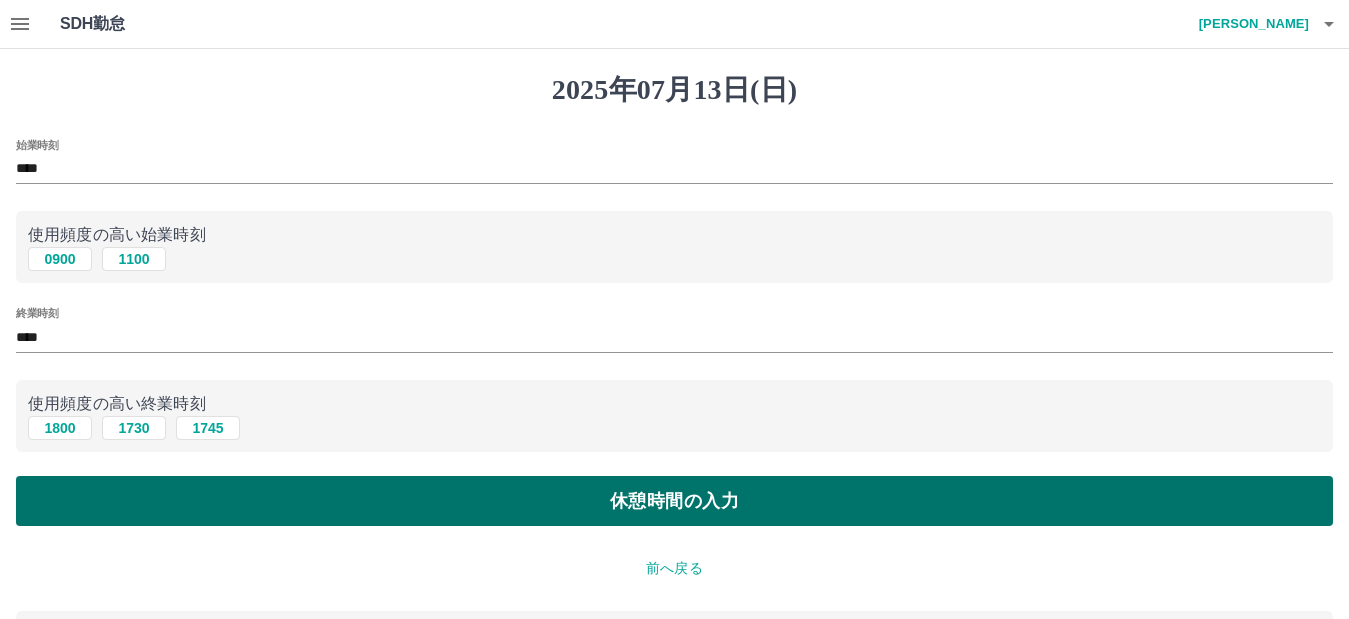 click on "休憩時間の入力" at bounding box center (674, 501) 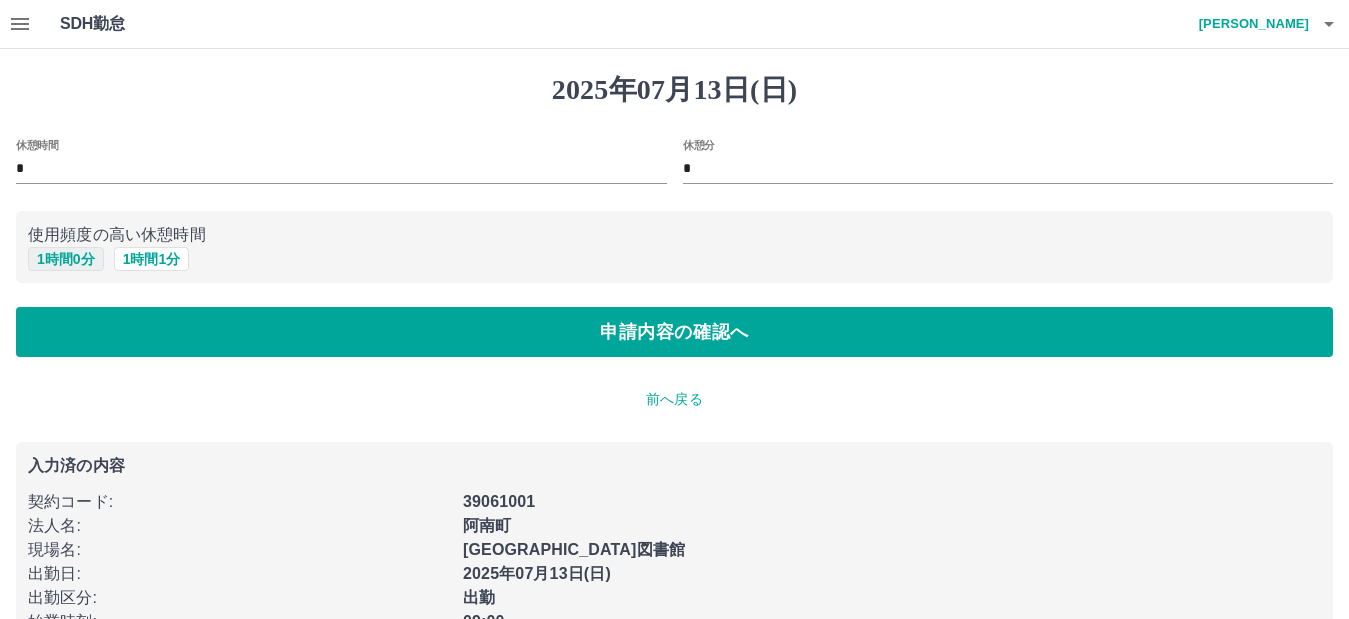 click on "1 時間 0 分" at bounding box center [66, 259] 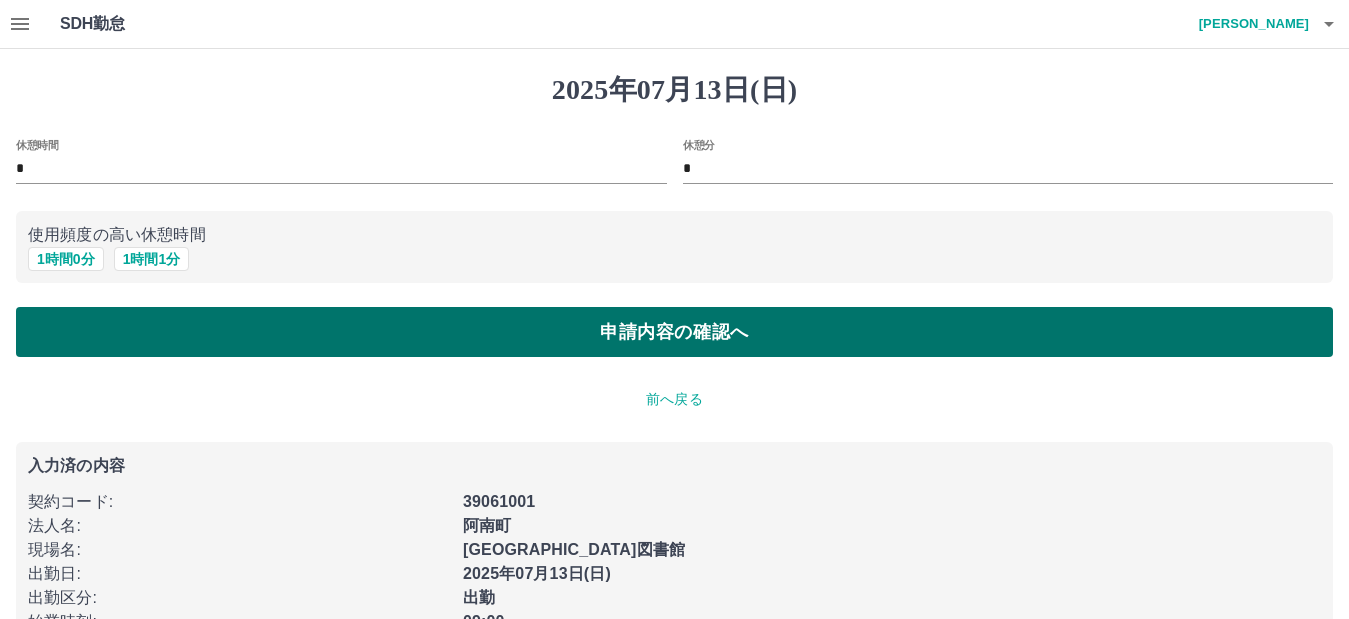 click on "申請内容の確認へ" at bounding box center (674, 332) 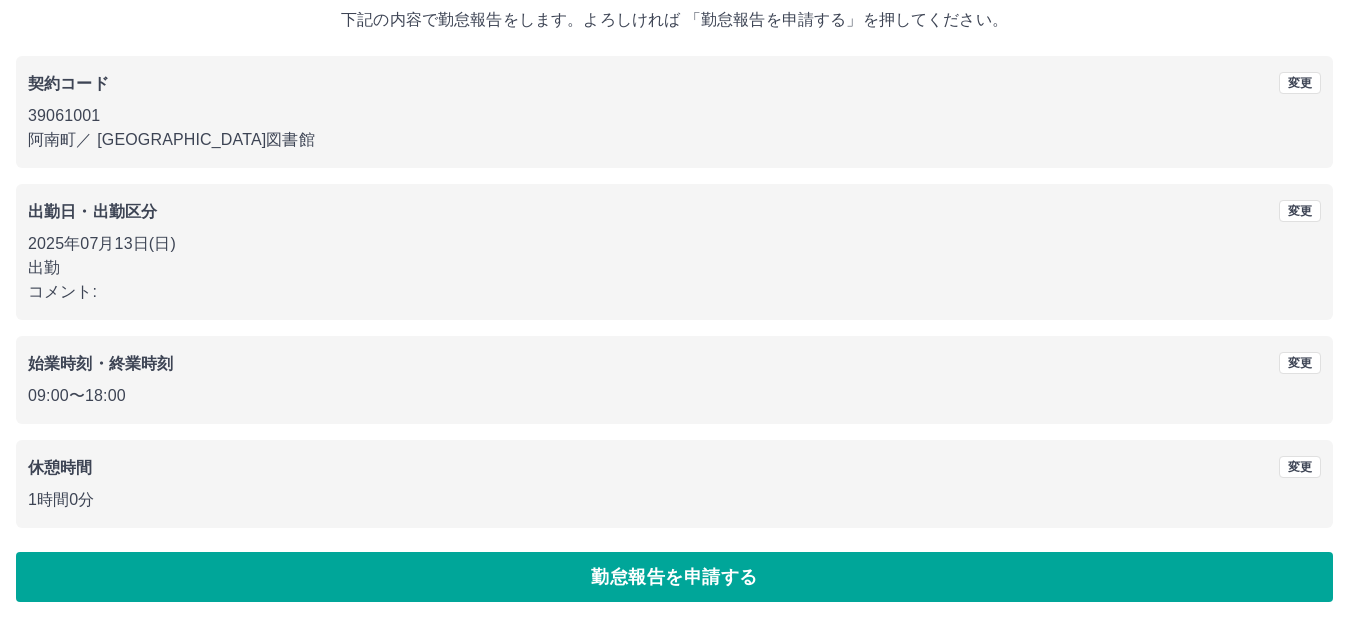 scroll, scrollTop: 130, scrollLeft: 0, axis: vertical 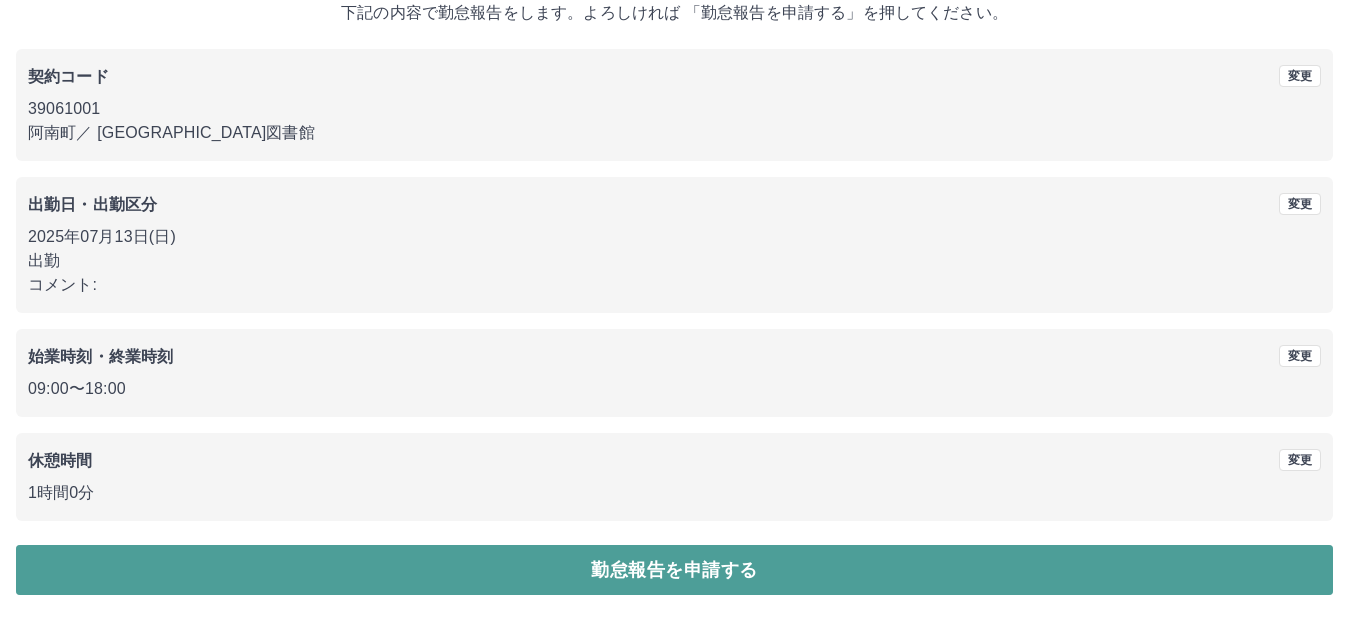 click on "勤怠報告を申請する" at bounding box center (674, 570) 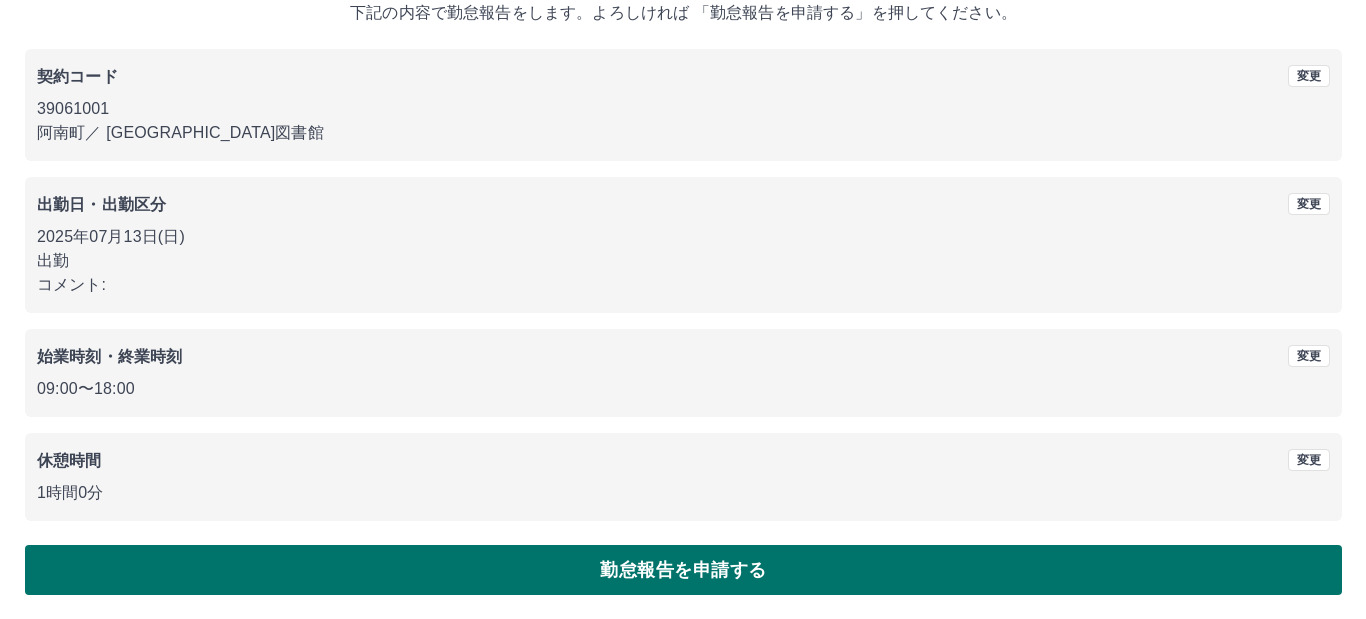 scroll, scrollTop: 0, scrollLeft: 0, axis: both 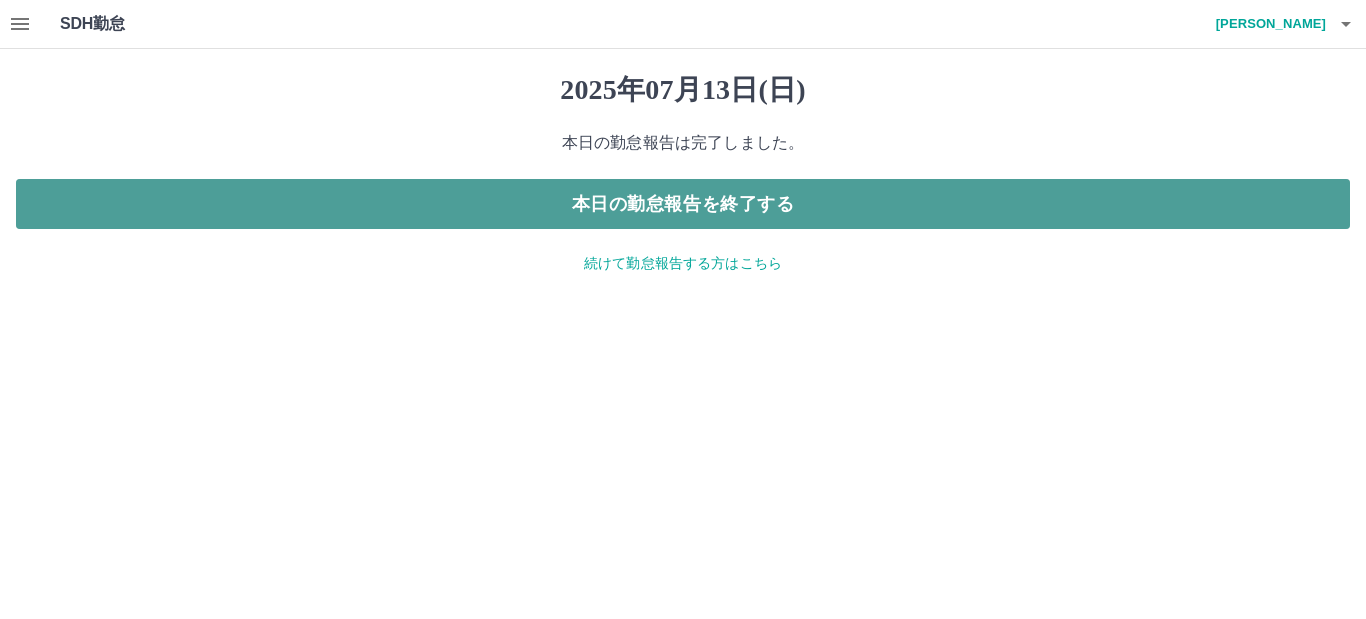 click on "本日の勤怠報告を終了する" at bounding box center [683, 204] 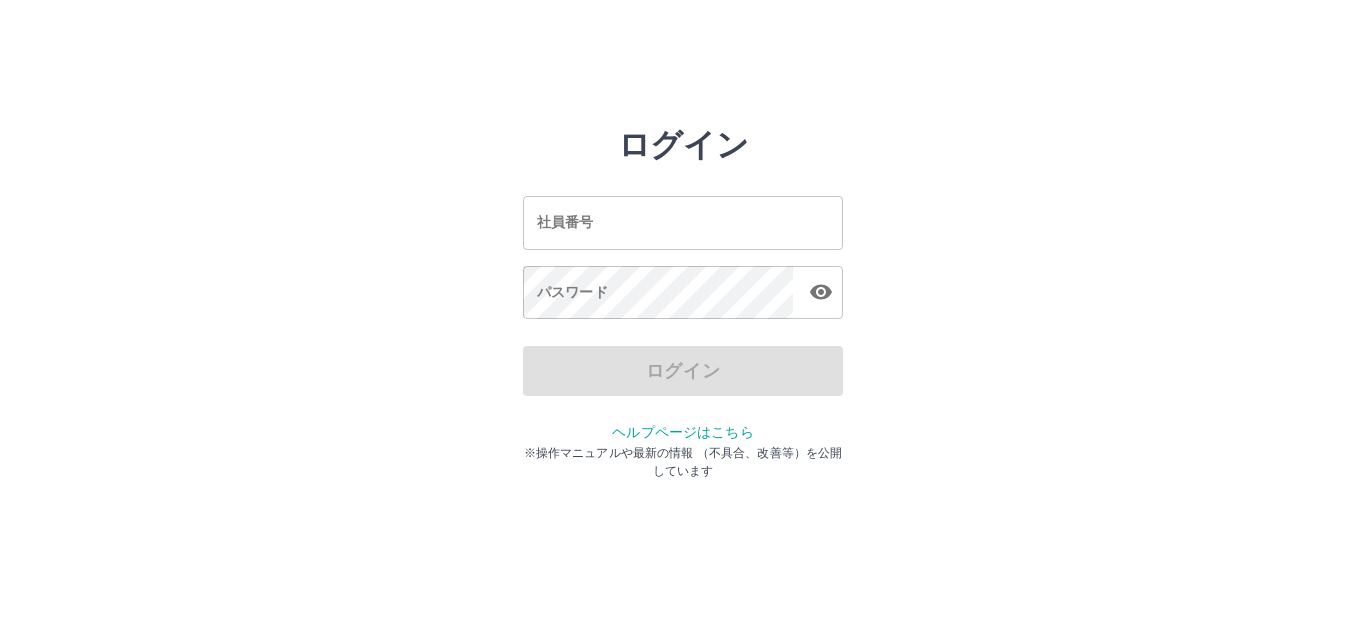 scroll, scrollTop: 0, scrollLeft: 0, axis: both 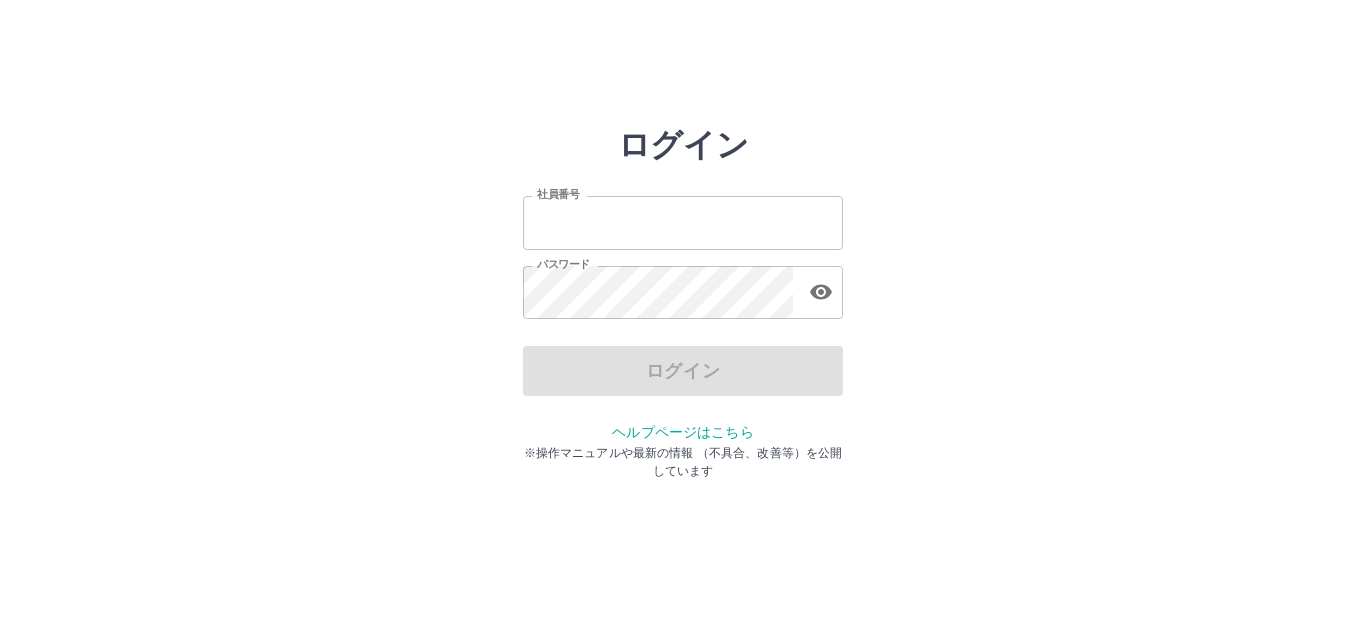 type on "*******" 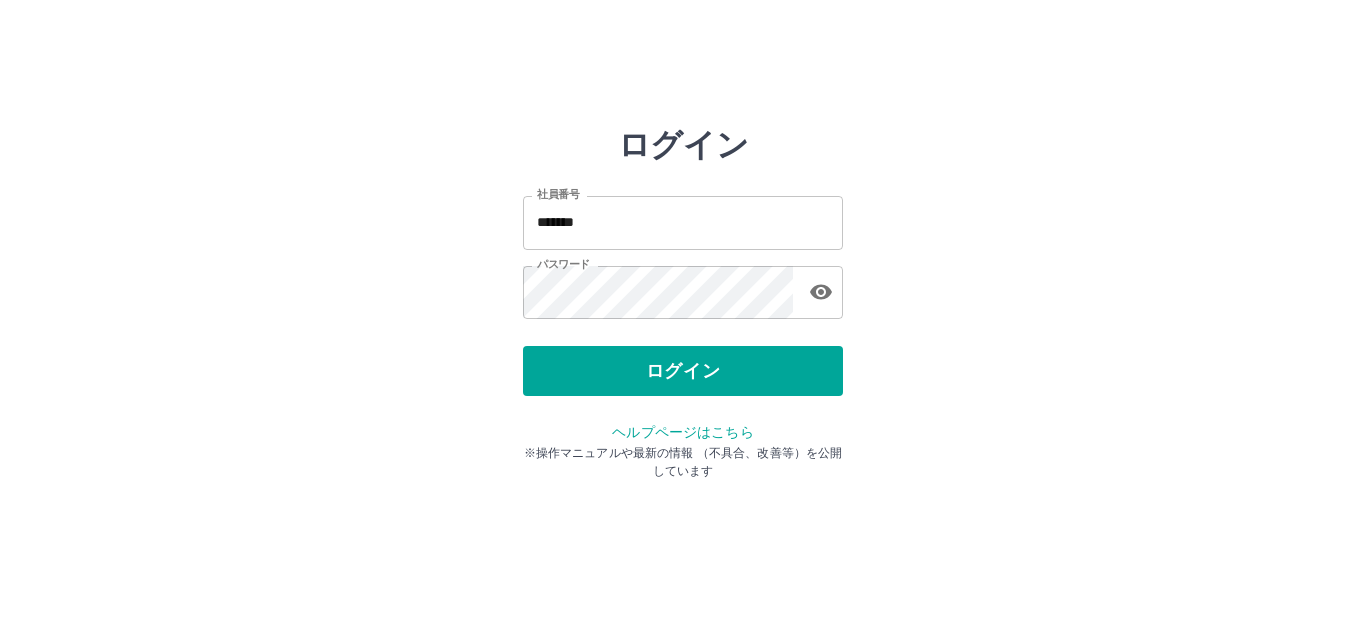 click on "ログイン" at bounding box center [683, 371] 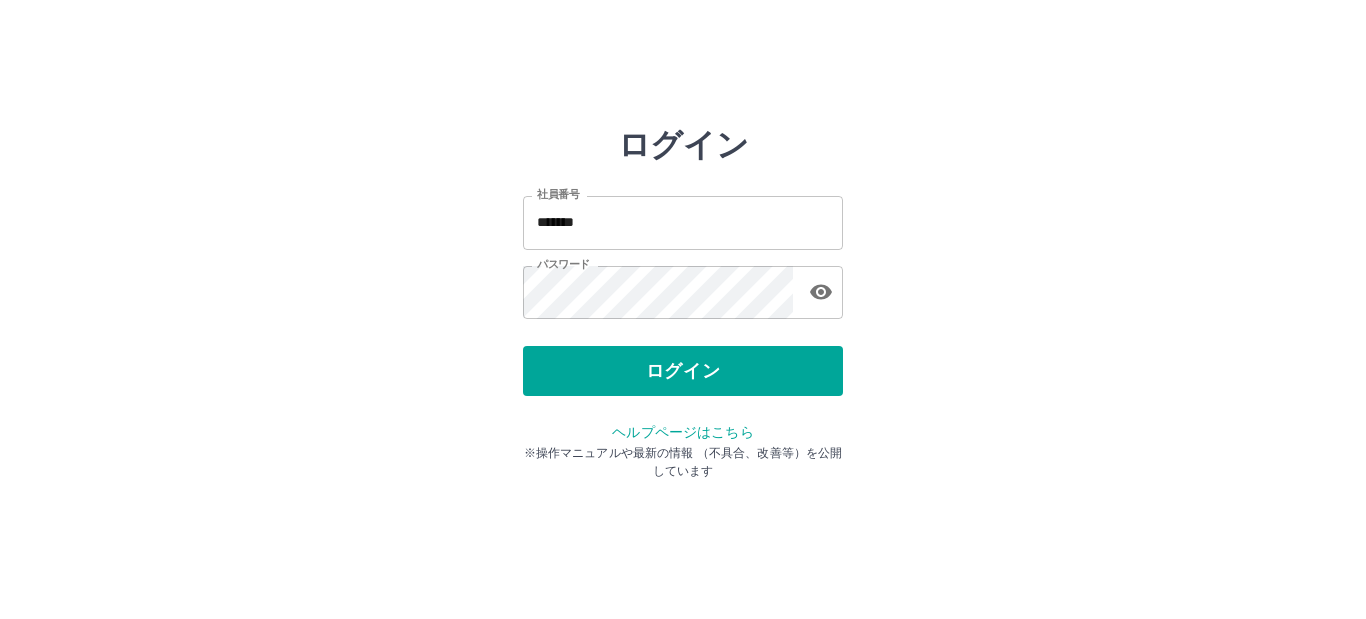 click on "ログイン" at bounding box center [683, 371] 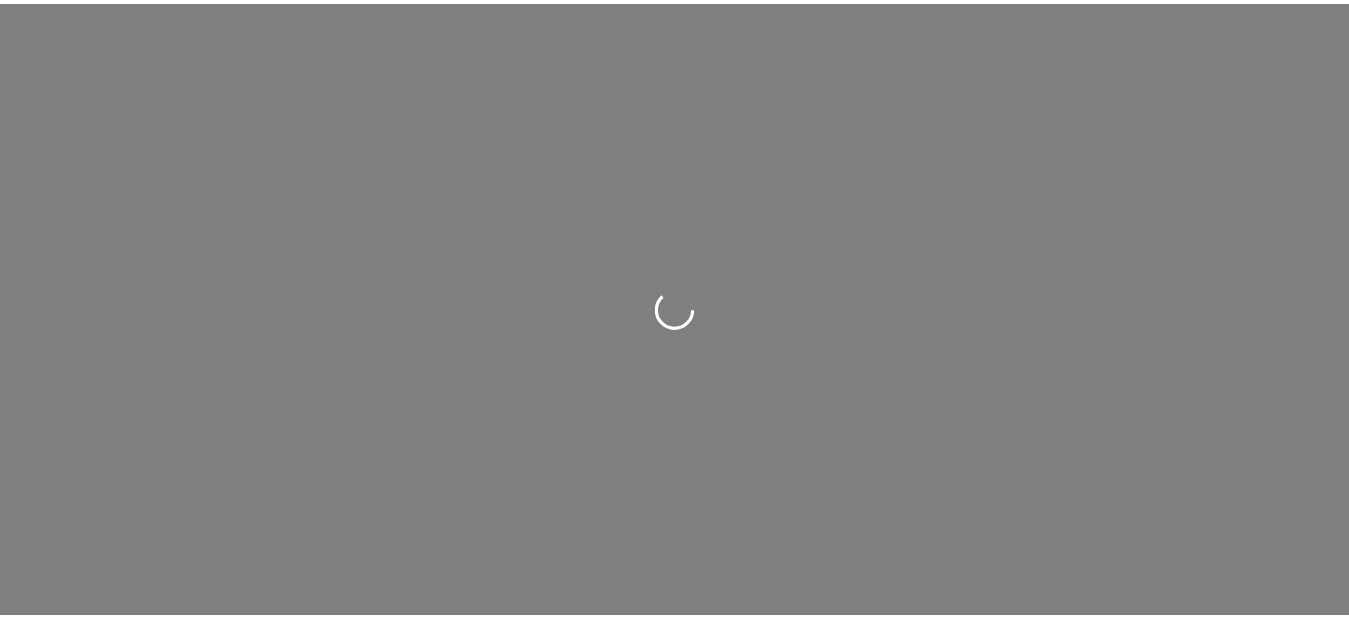 scroll, scrollTop: 0, scrollLeft: 0, axis: both 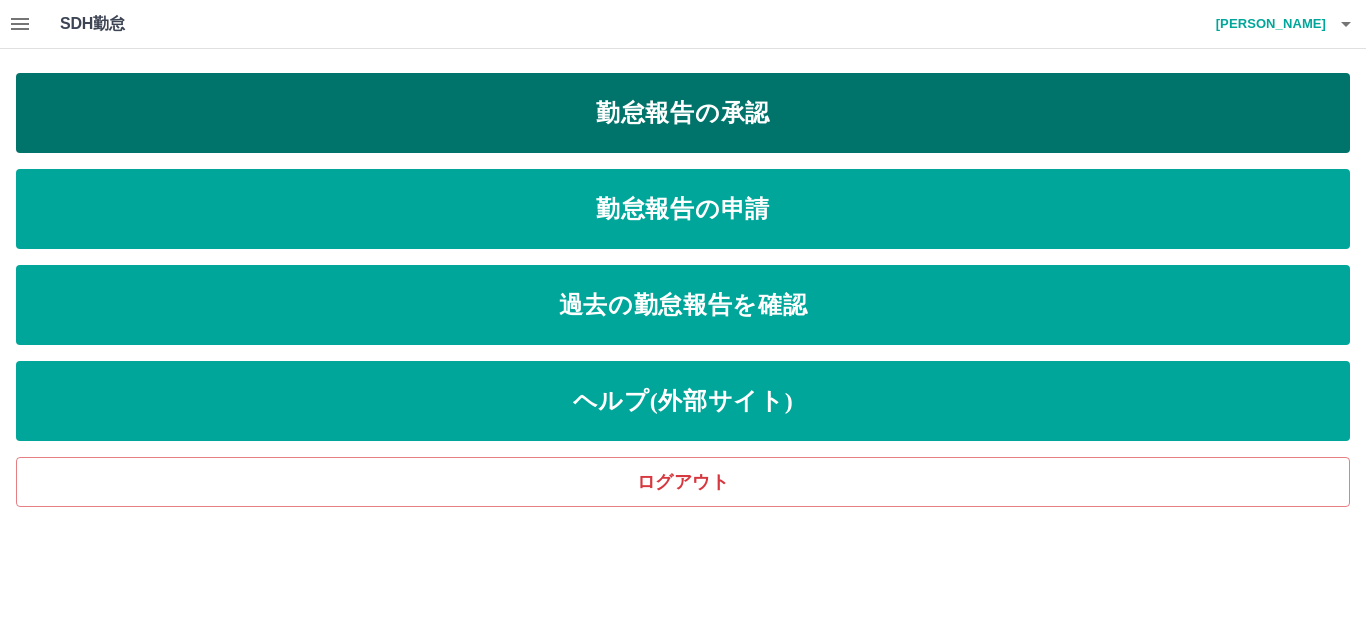click on "勤怠報告の承認" at bounding box center (683, 113) 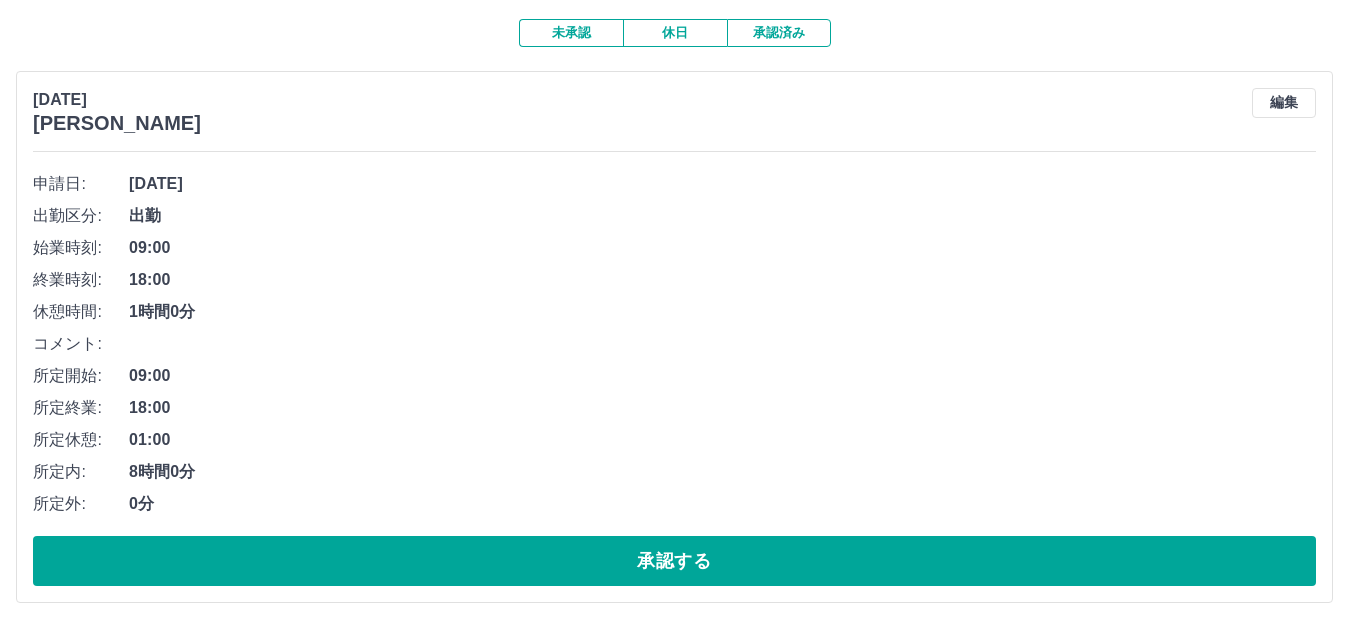 scroll, scrollTop: 200, scrollLeft: 0, axis: vertical 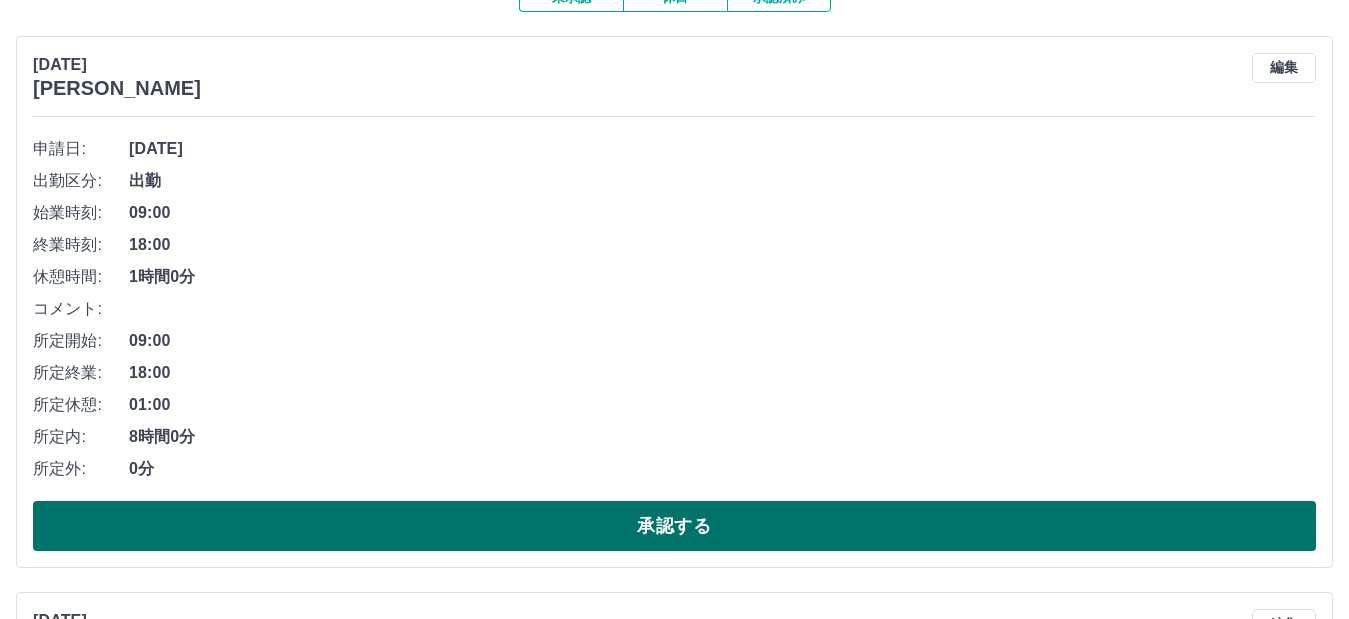click on "承認する" at bounding box center [674, 526] 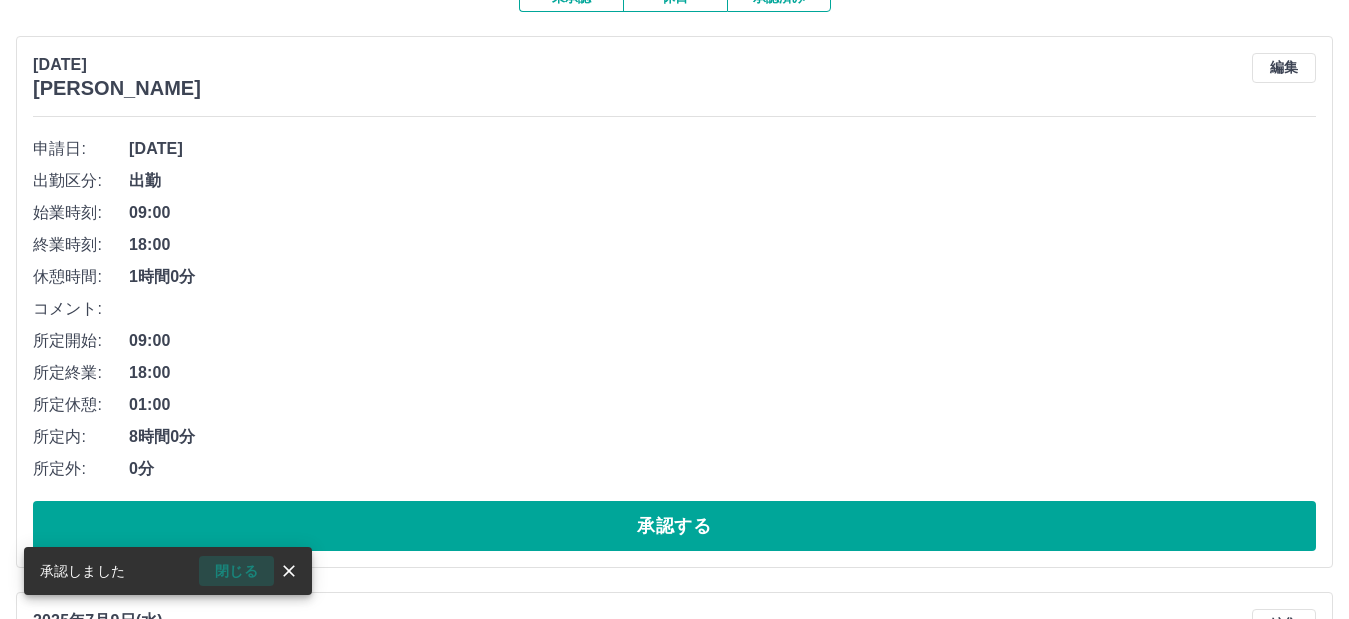 click on "閉じる" at bounding box center (236, 571) 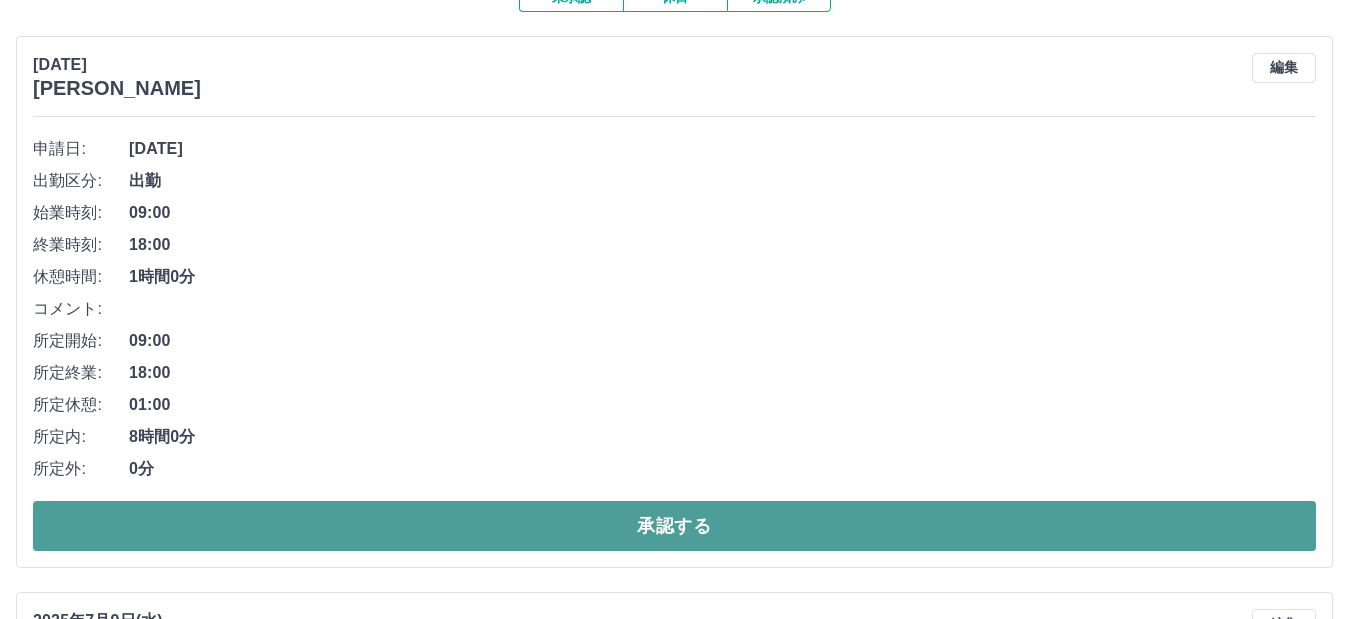 click on "承認する" at bounding box center (674, 526) 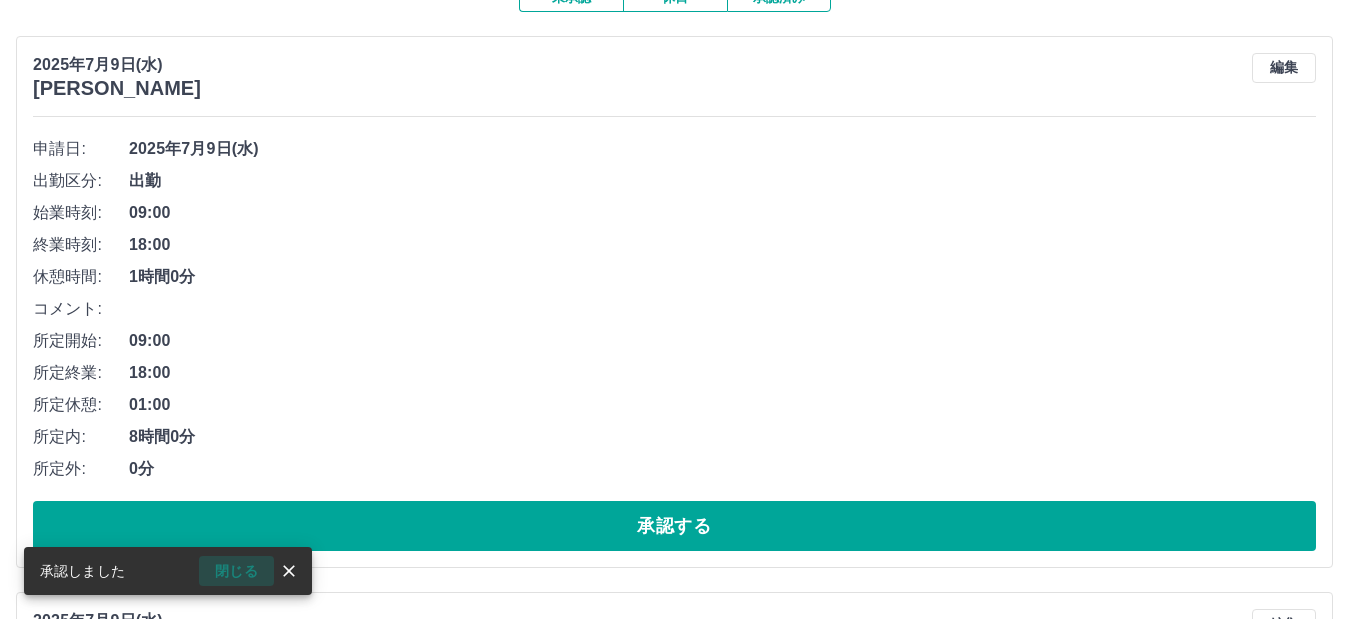 click on "閉じる" at bounding box center (236, 571) 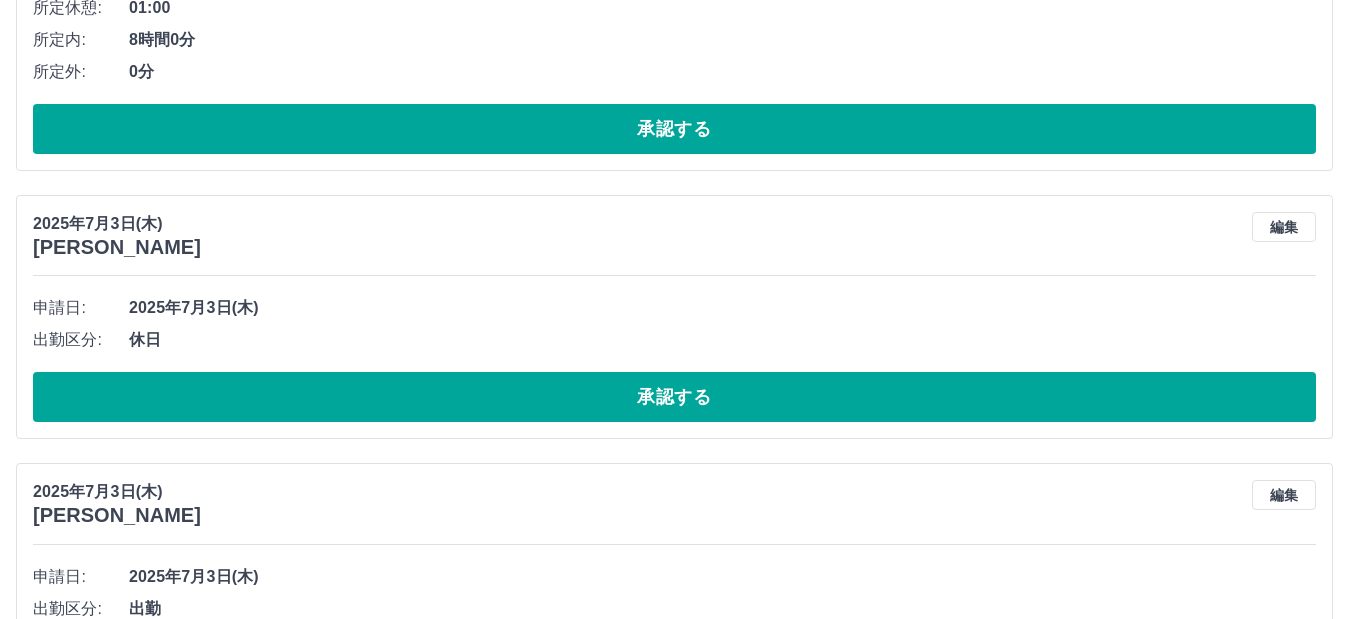 scroll, scrollTop: 3900, scrollLeft: 0, axis: vertical 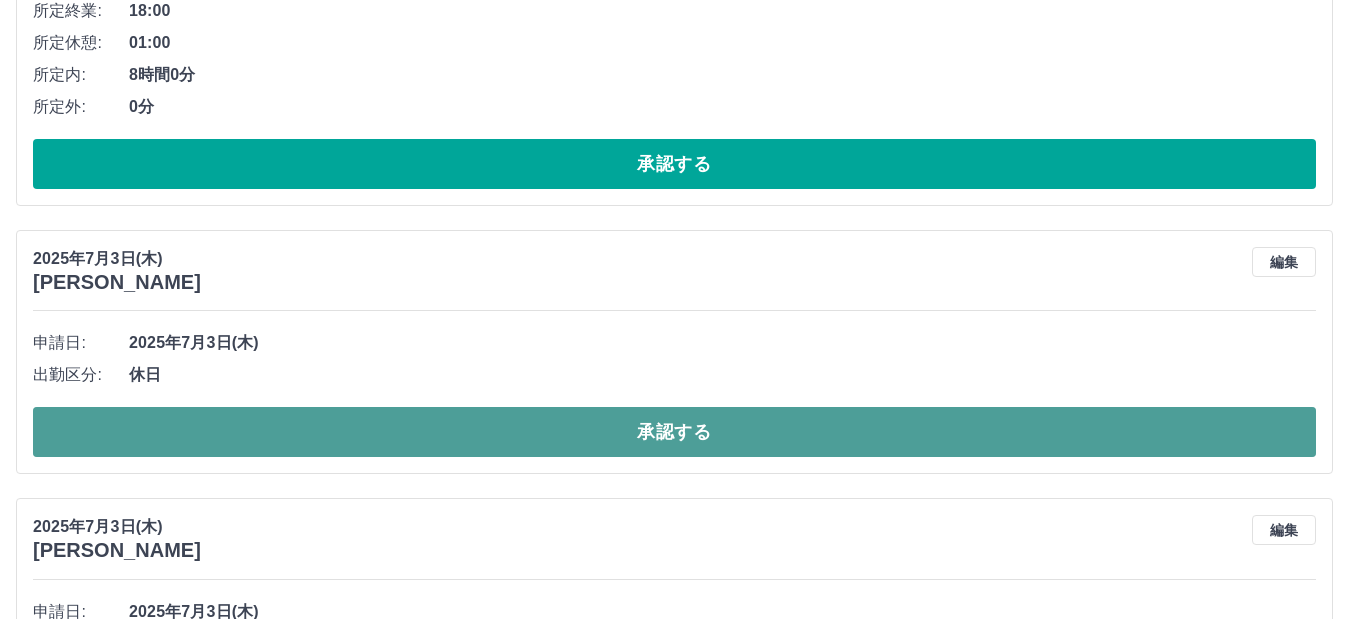 click on "承認する" at bounding box center [674, 432] 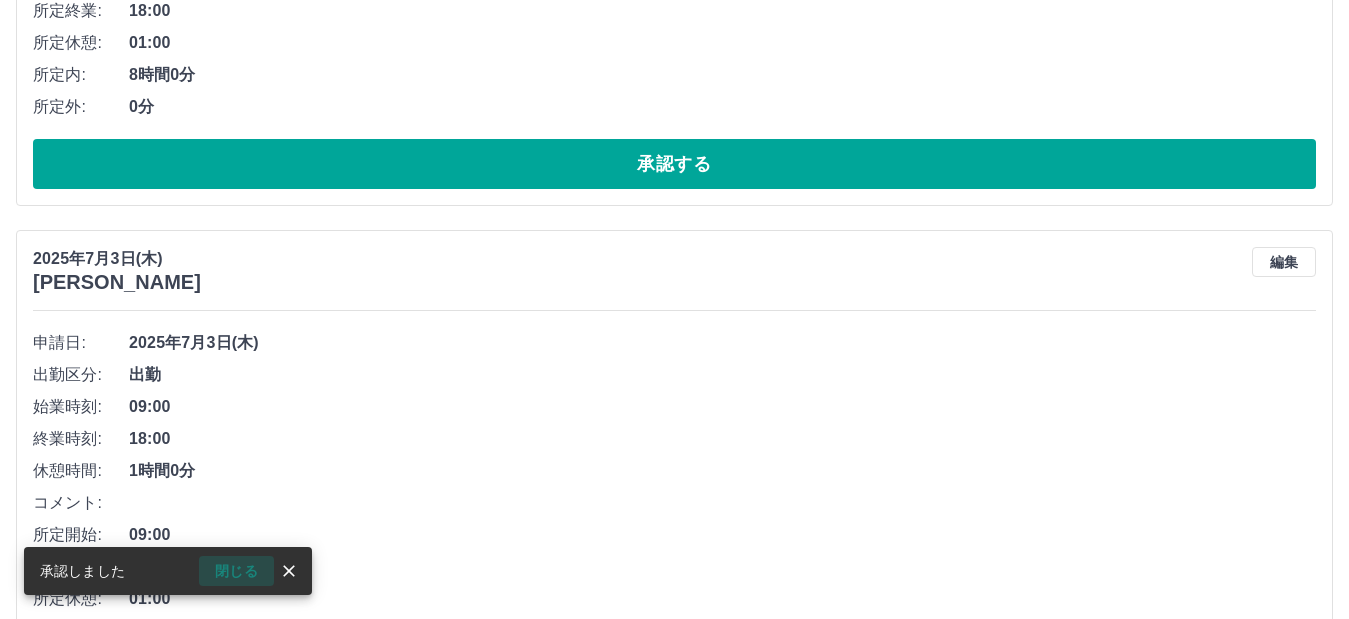 click on "閉じる" at bounding box center [236, 571] 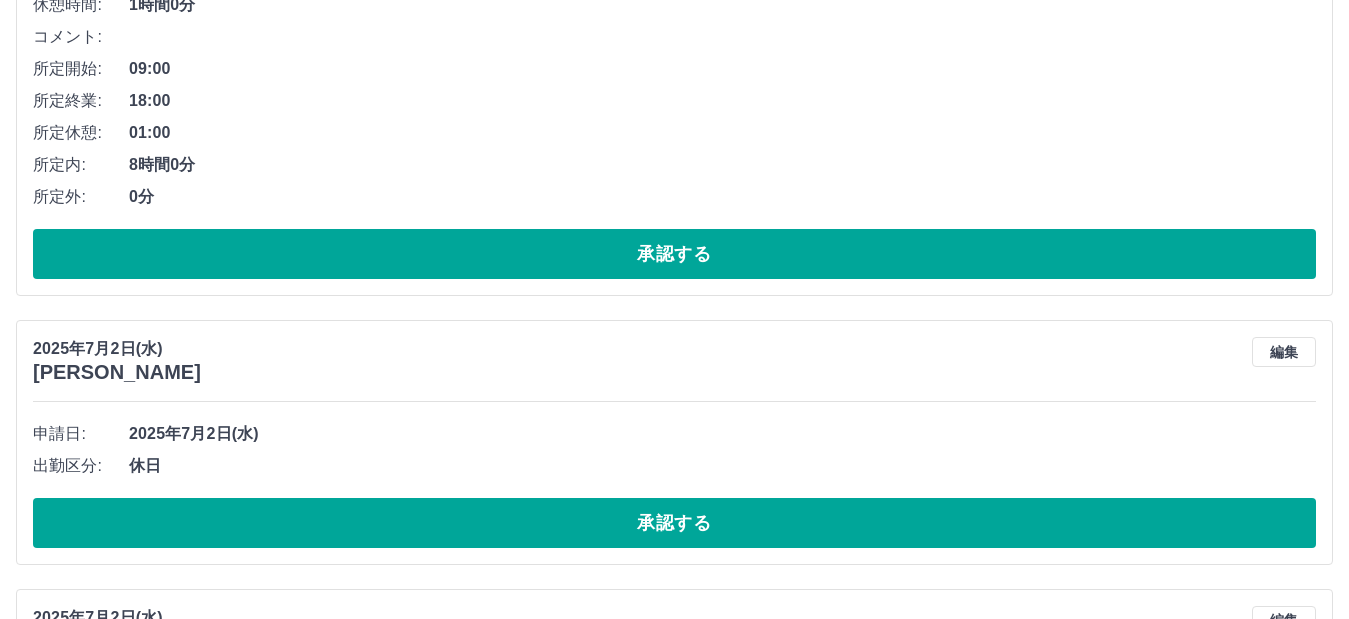 scroll, scrollTop: 4400, scrollLeft: 0, axis: vertical 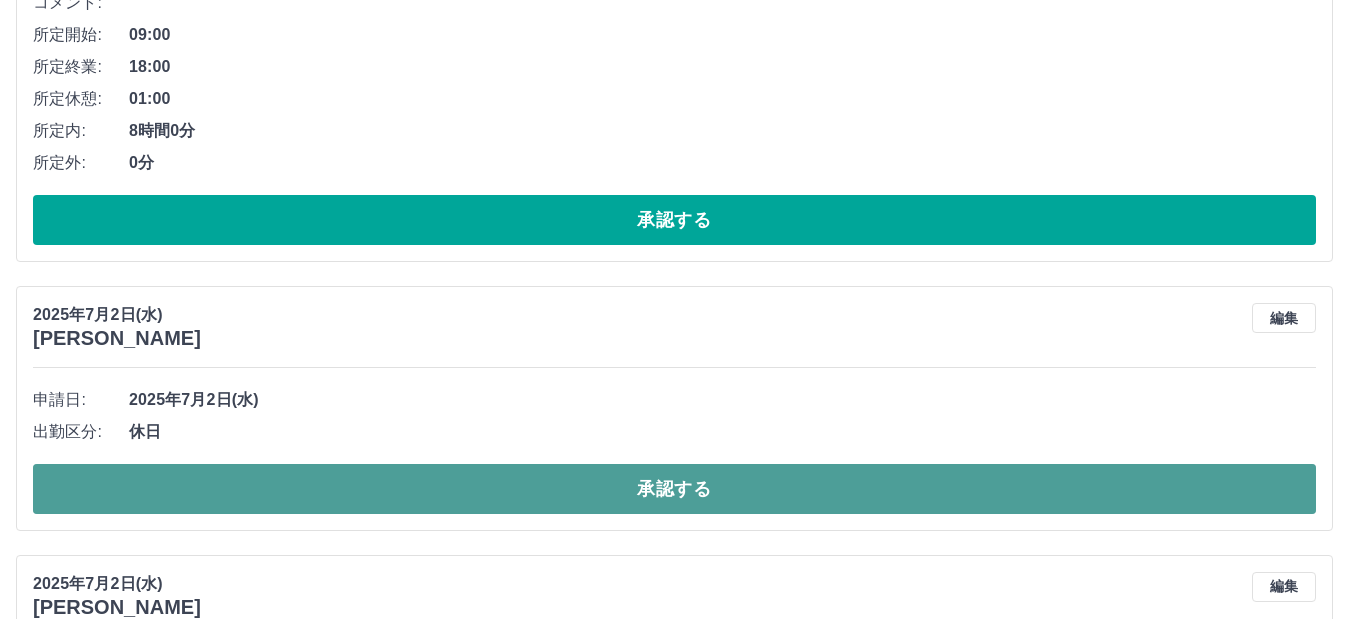 click on "承認する" at bounding box center (674, 489) 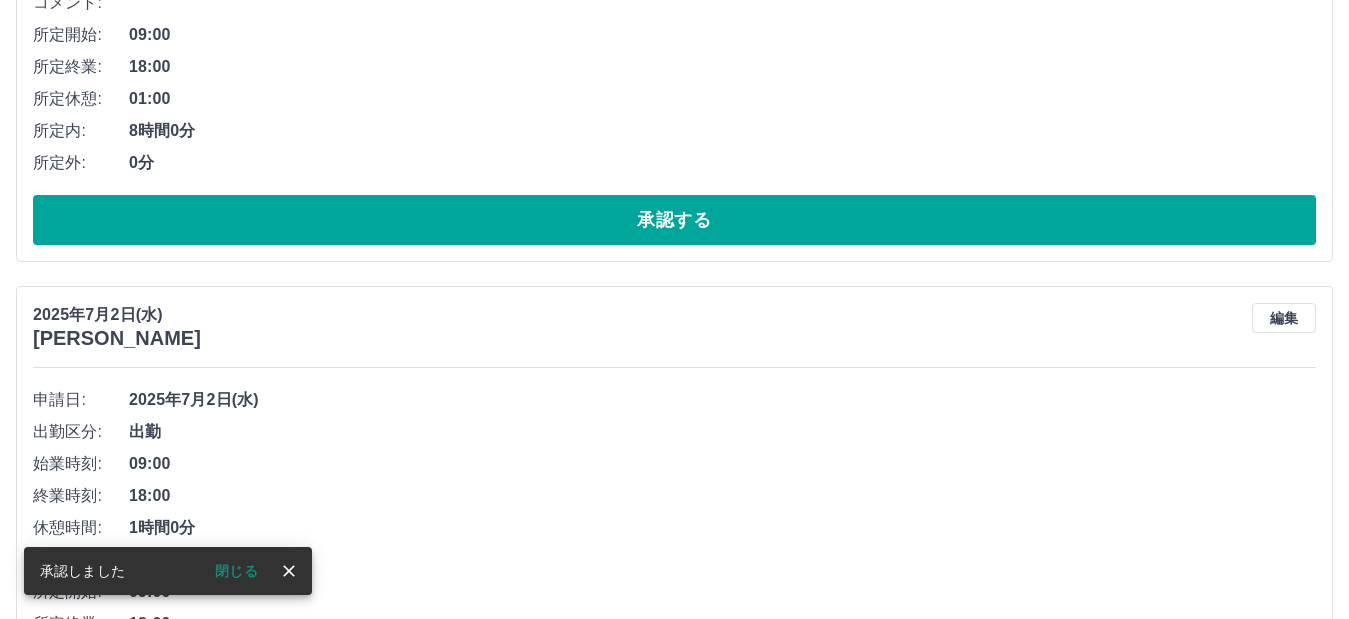 click on "閉じる" at bounding box center [236, 571] 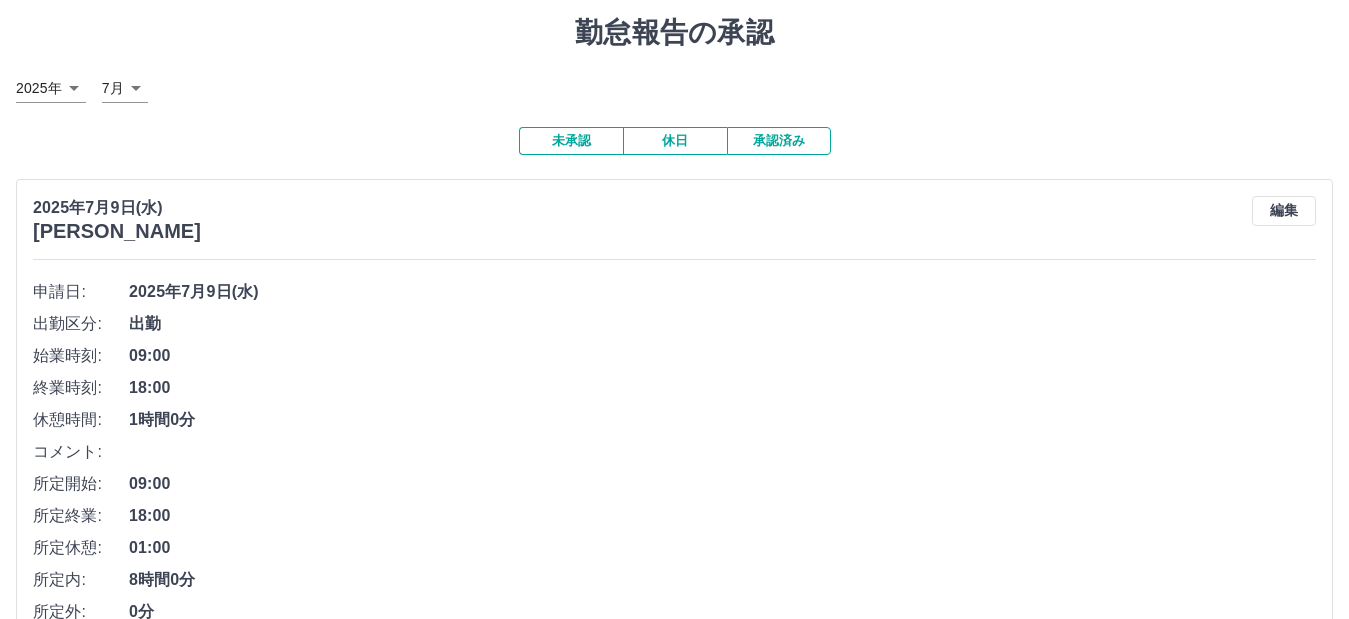 scroll, scrollTop: 0, scrollLeft: 0, axis: both 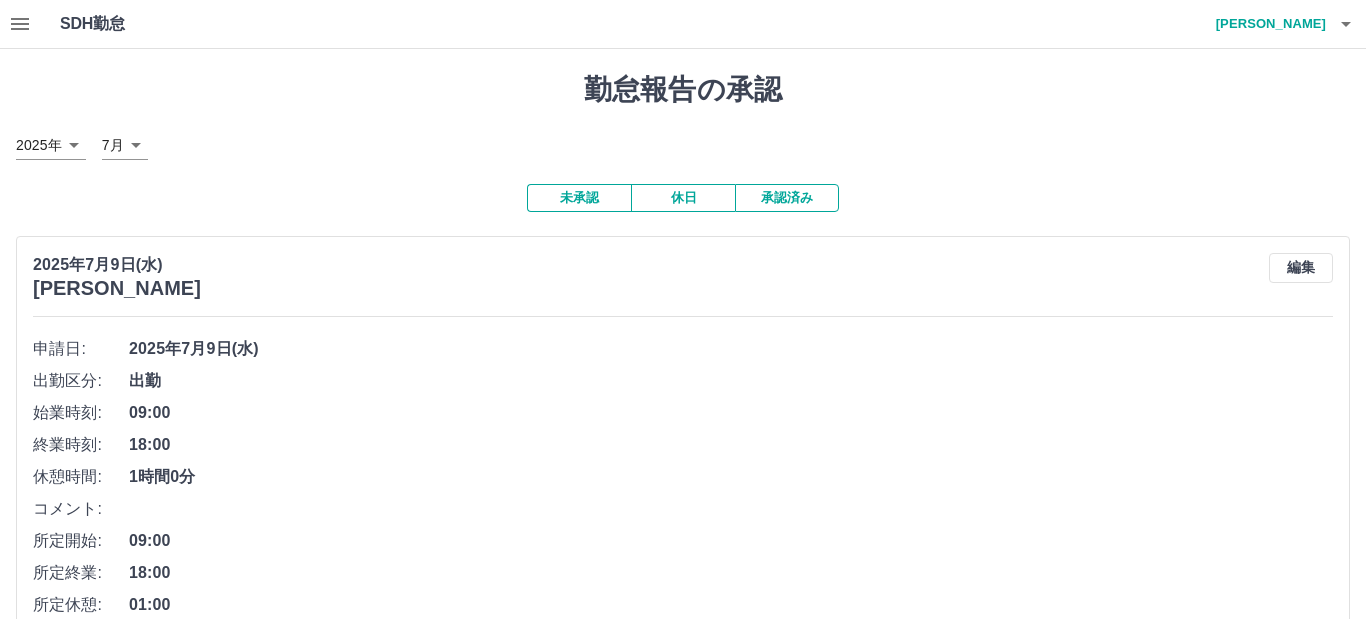 click on "SDH勤怠 石田　公男 勤怠報告の承認 2025年 **** 7月 * 未承認 休日 承認済み 2025年7月9日(水) 今村　紀子 編集 申請日: 2025年7月9日(水) 出勤区分: 出勤 始業時刻: 09:00 終業時刻: 18:00 休憩時間: 1時間0分 コメント: 所定開始: 09:00 所定終業: 18:00 所定休憩: 01:00 所定内: 8時間0分 所定外: 0分 承認する 2025年7月9日(水) 熊谷　伸代 編集 申請日: 2025年7月9日(水) 出勤区分: 出勤 始業時刻: 09:00 終業時刻: 18:00 休憩時間: 1時間0分 コメント: 所定開始: 09:00 所定終業: 18:00 所定休憩: 01:00 所定内: 8時間0分 所定外: 0分 承認する 2025年7月8日(火) 今村　紀子 編集 申請日: 2025年7月8日(火) 出勤区分: 出勤 始業時刻: 09:00 終業時刻: 18:00 休憩時間: 1時間0分 コメント: 所定開始: 09:00 所定終業: 18:00 所定休憩: 01:00 所定内: 8時間0分 所定外: 0分 承認する 2025年7月7日(月) 今村　紀子 編集 申請日: 0分" at bounding box center [683, 2755] 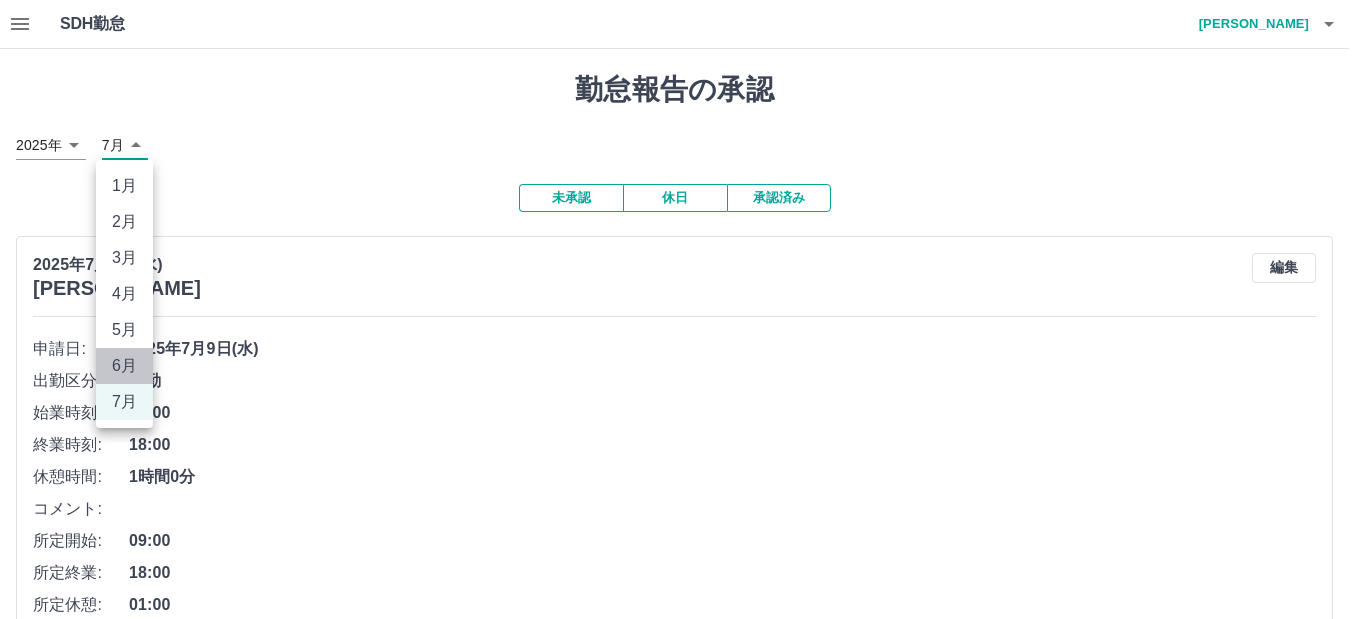 click on "6月" at bounding box center (124, 366) 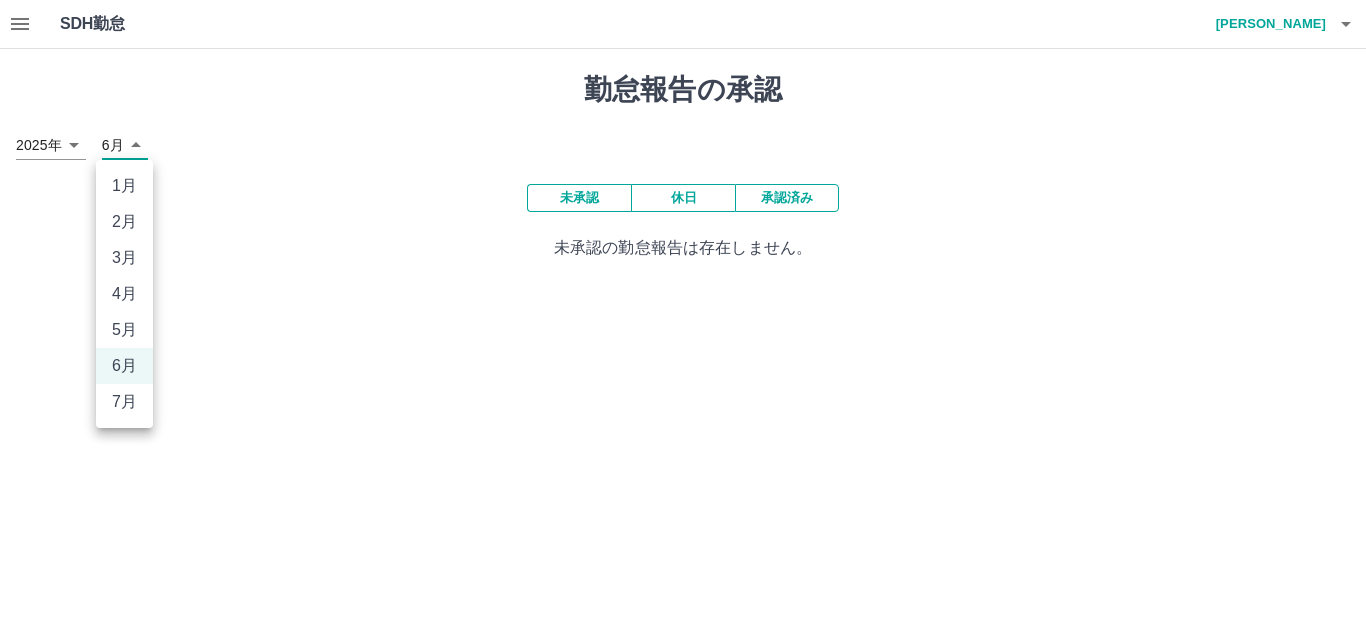 click on "SDH勤怠 石田　公男 勤怠報告の承認 2025年 **** 6月 * 未承認 休日 承認済み 未承認の勤怠報告は存在しません。 SDH勤怠 1月 2月 3月 4月 5月 6月 7月" at bounding box center [683, 142] 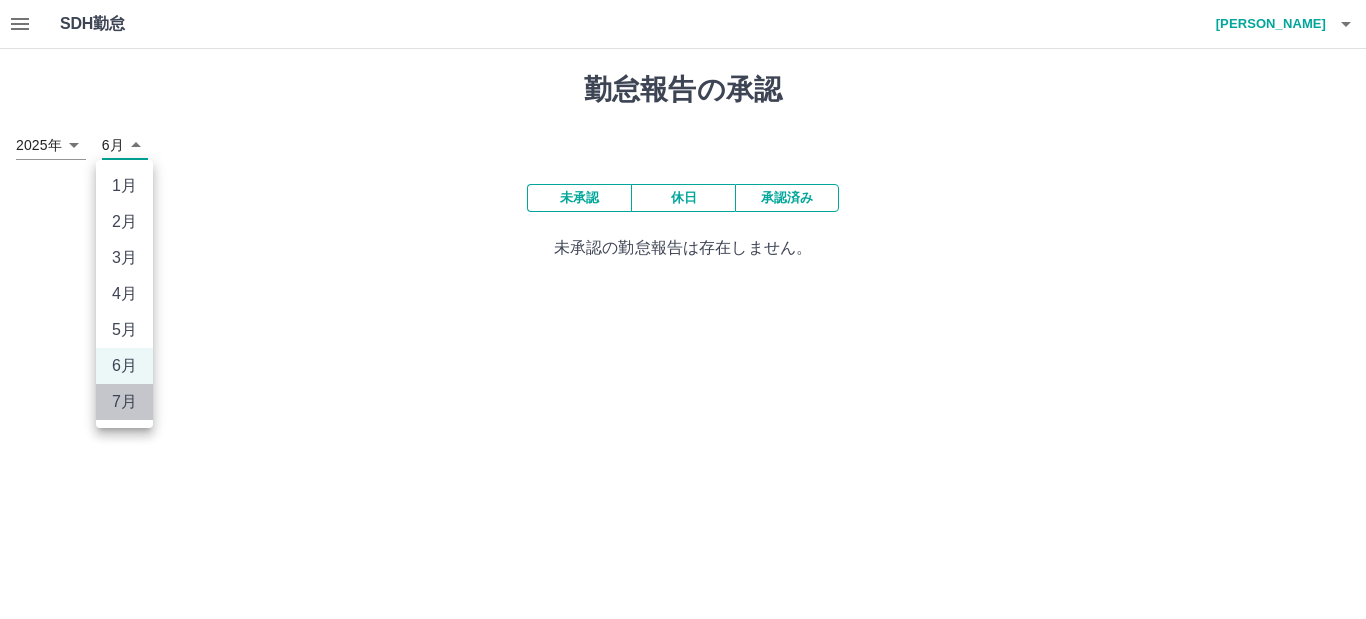 click on "7月" at bounding box center [124, 402] 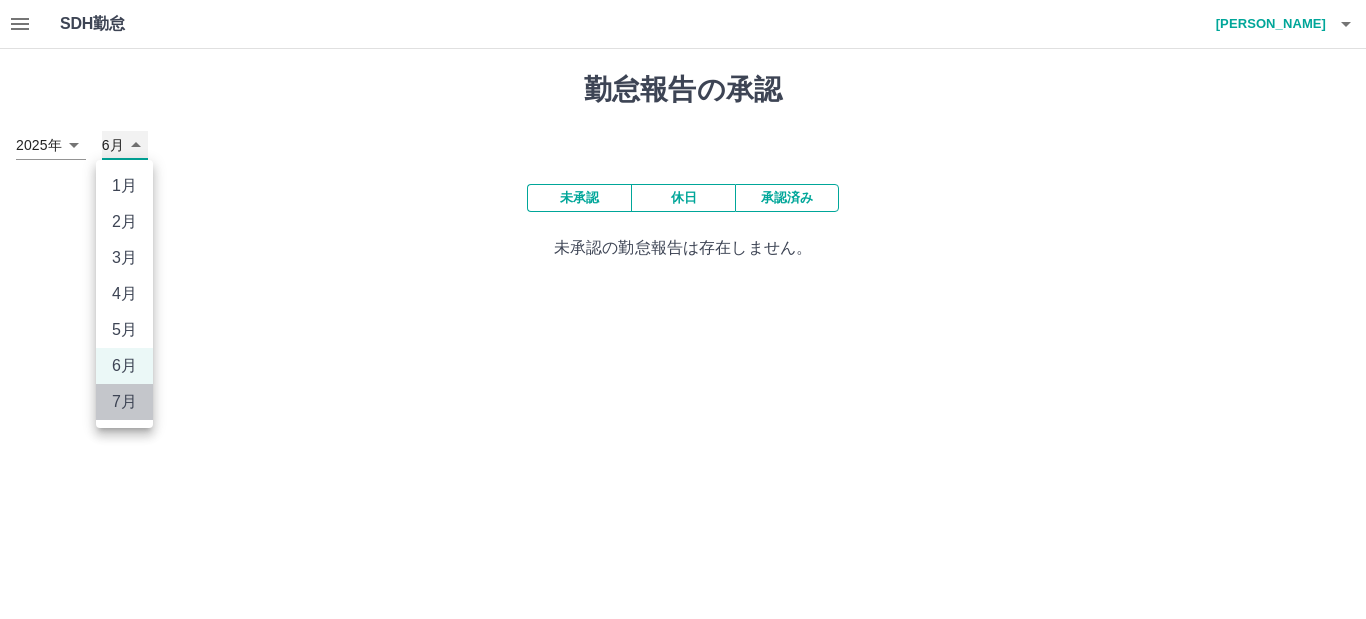 type on "*" 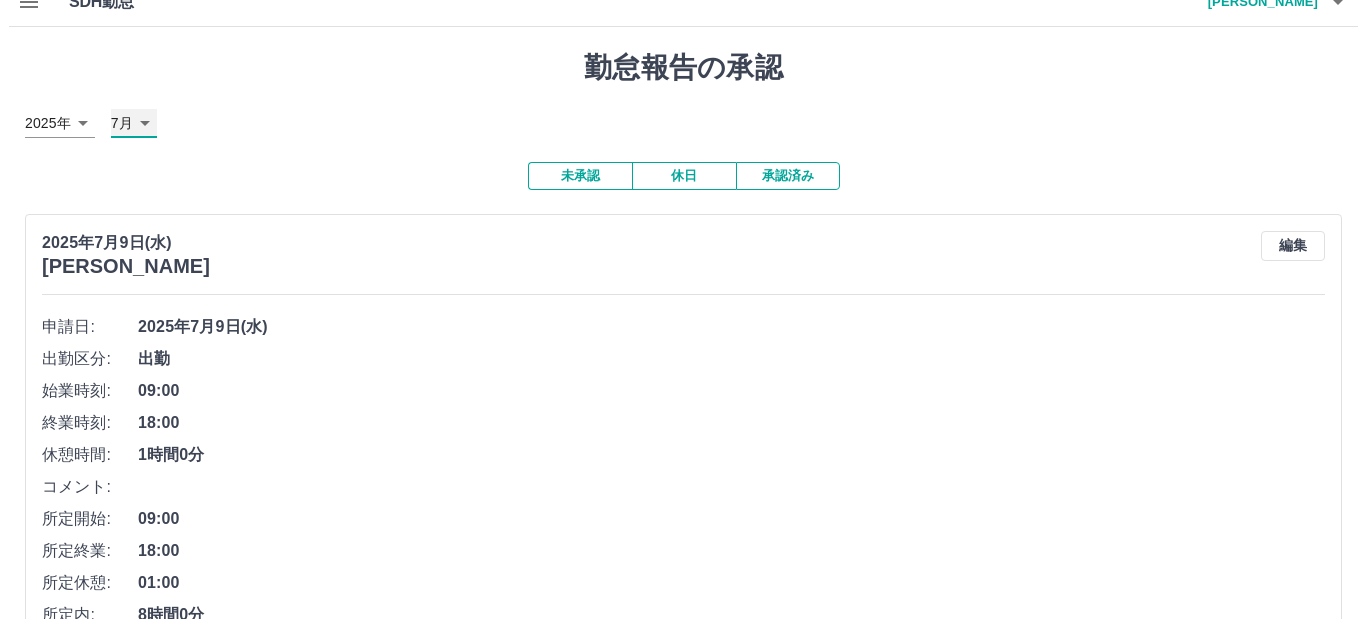 scroll, scrollTop: 0, scrollLeft: 0, axis: both 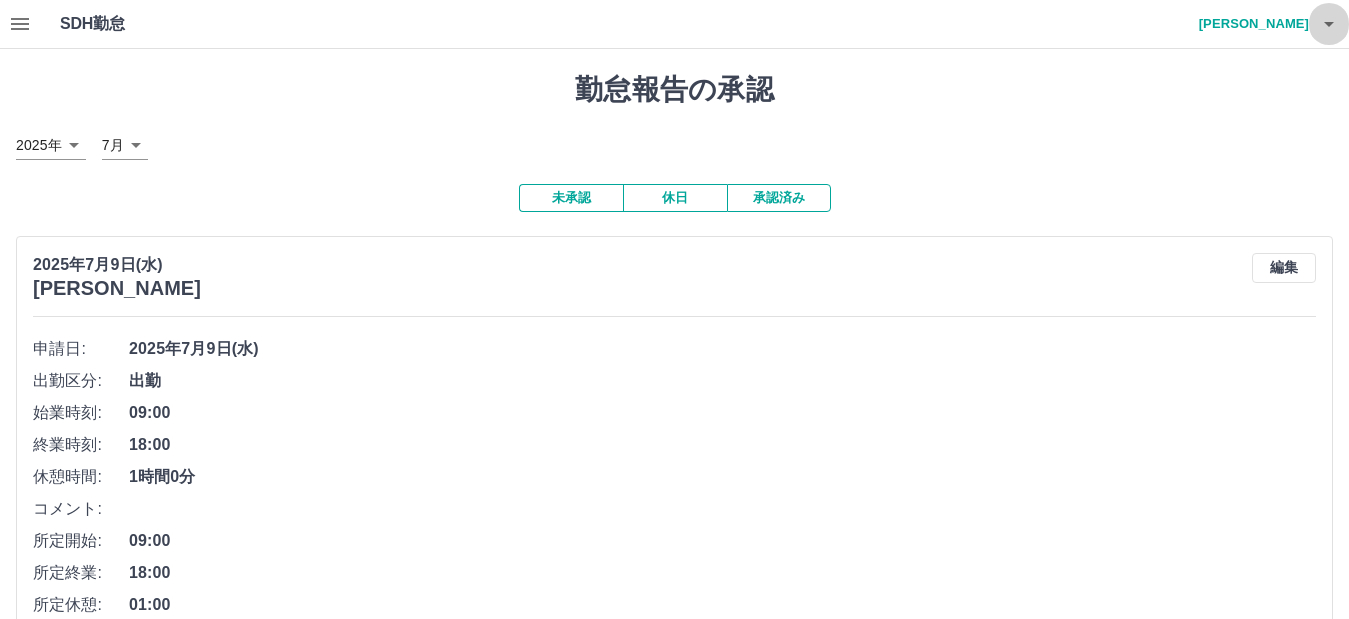 click 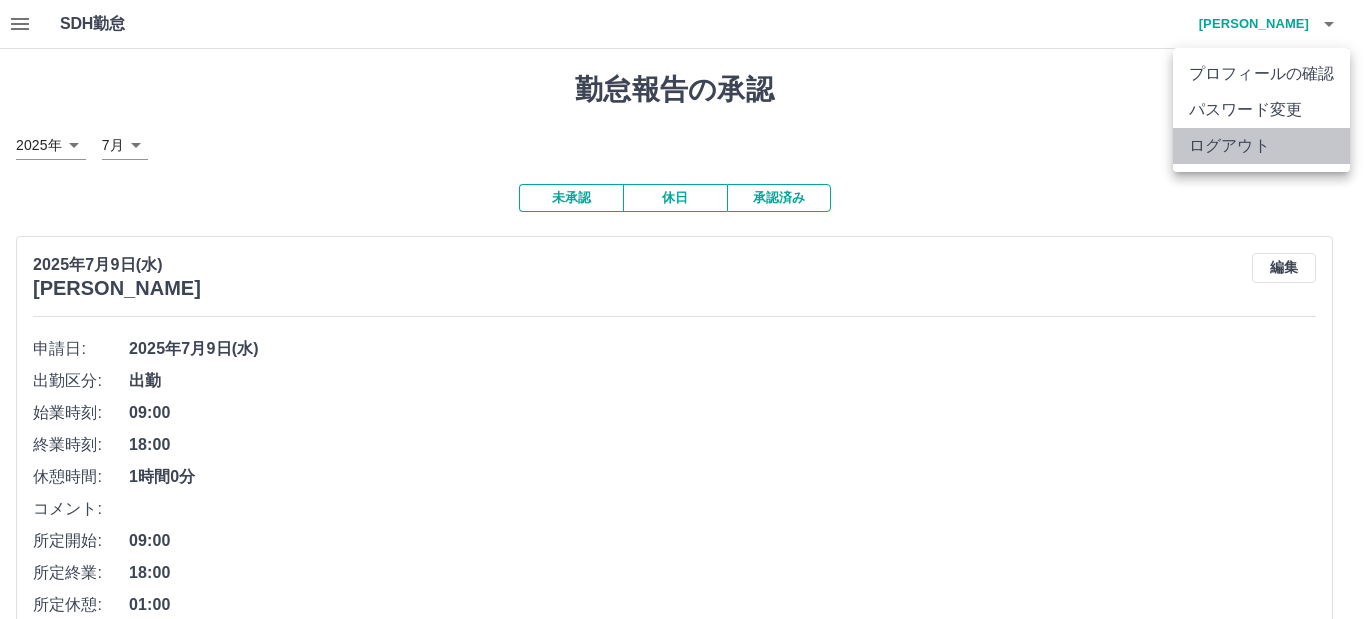 click on "ログアウト" at bounding box center (1261, 146) 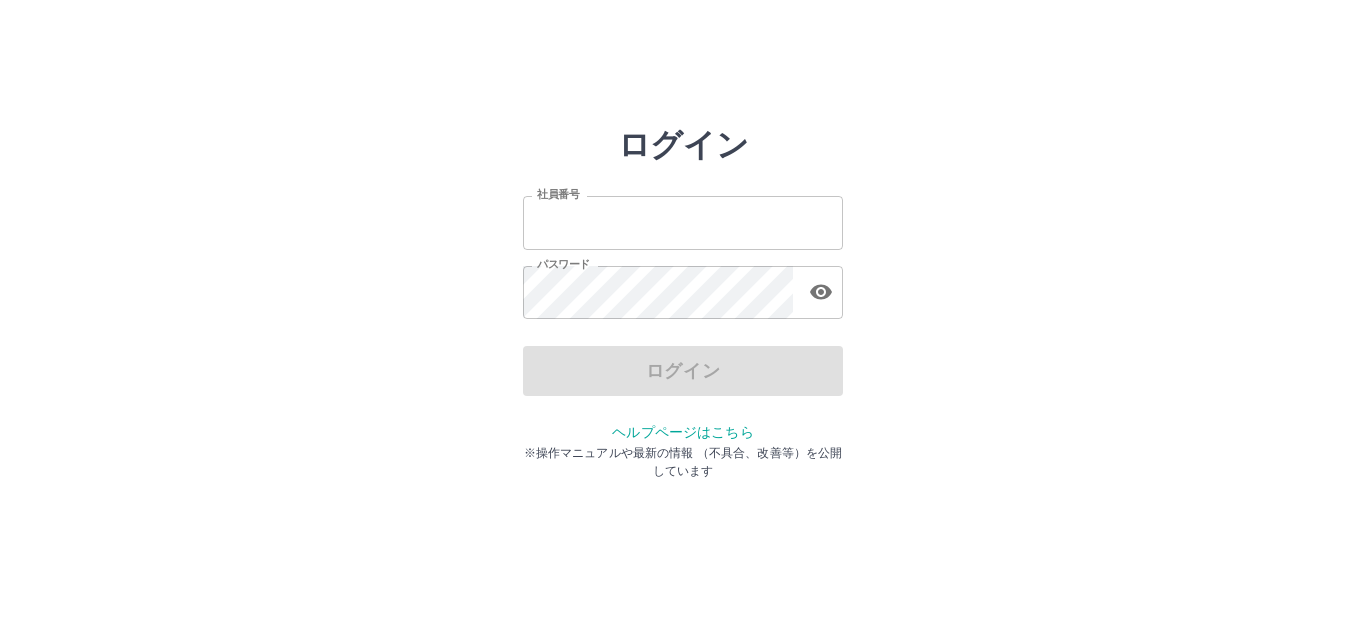 scroll, scrollTop: 0, scrollLeft: 0, axis: both 